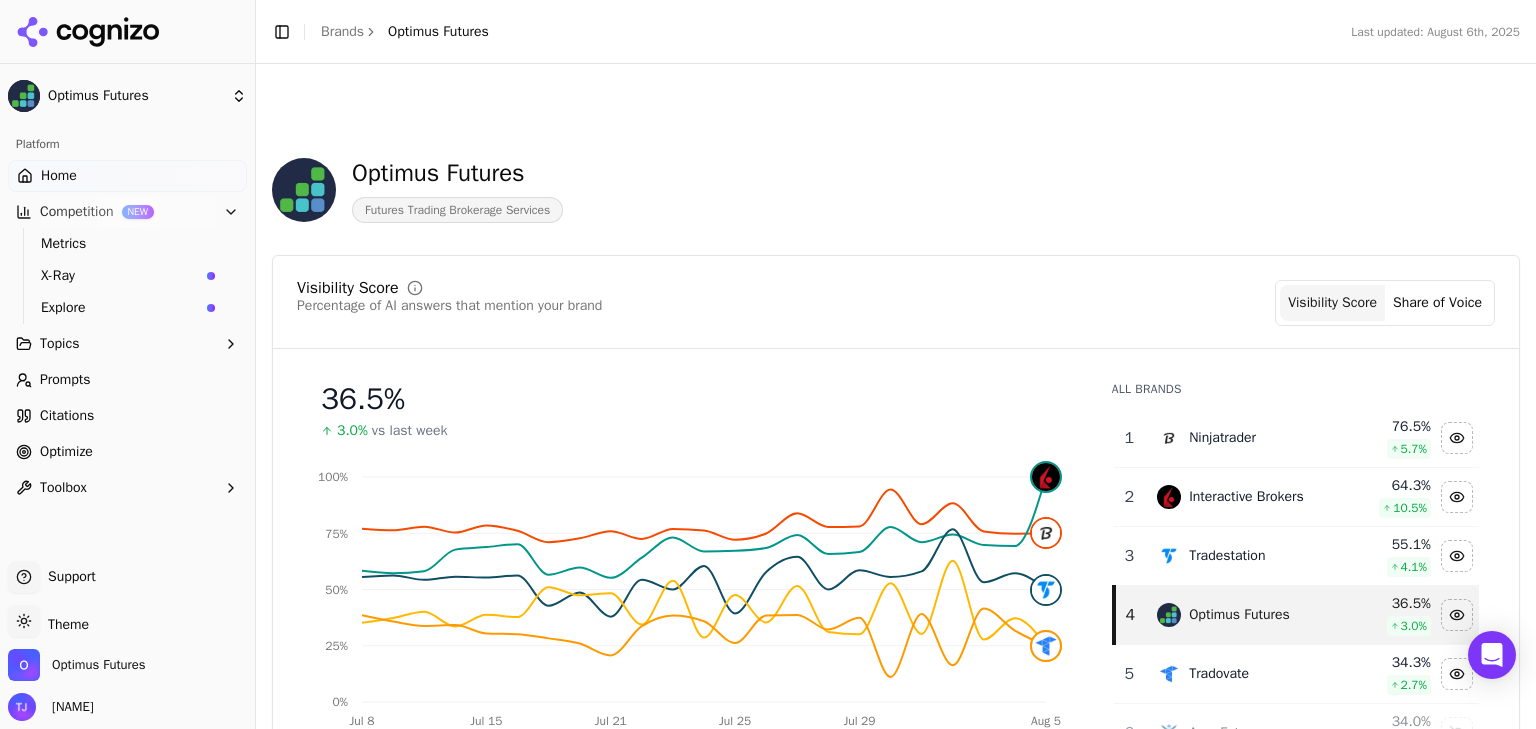 scroll, scrollTop: 0, scrollLeft: 0, axis: both 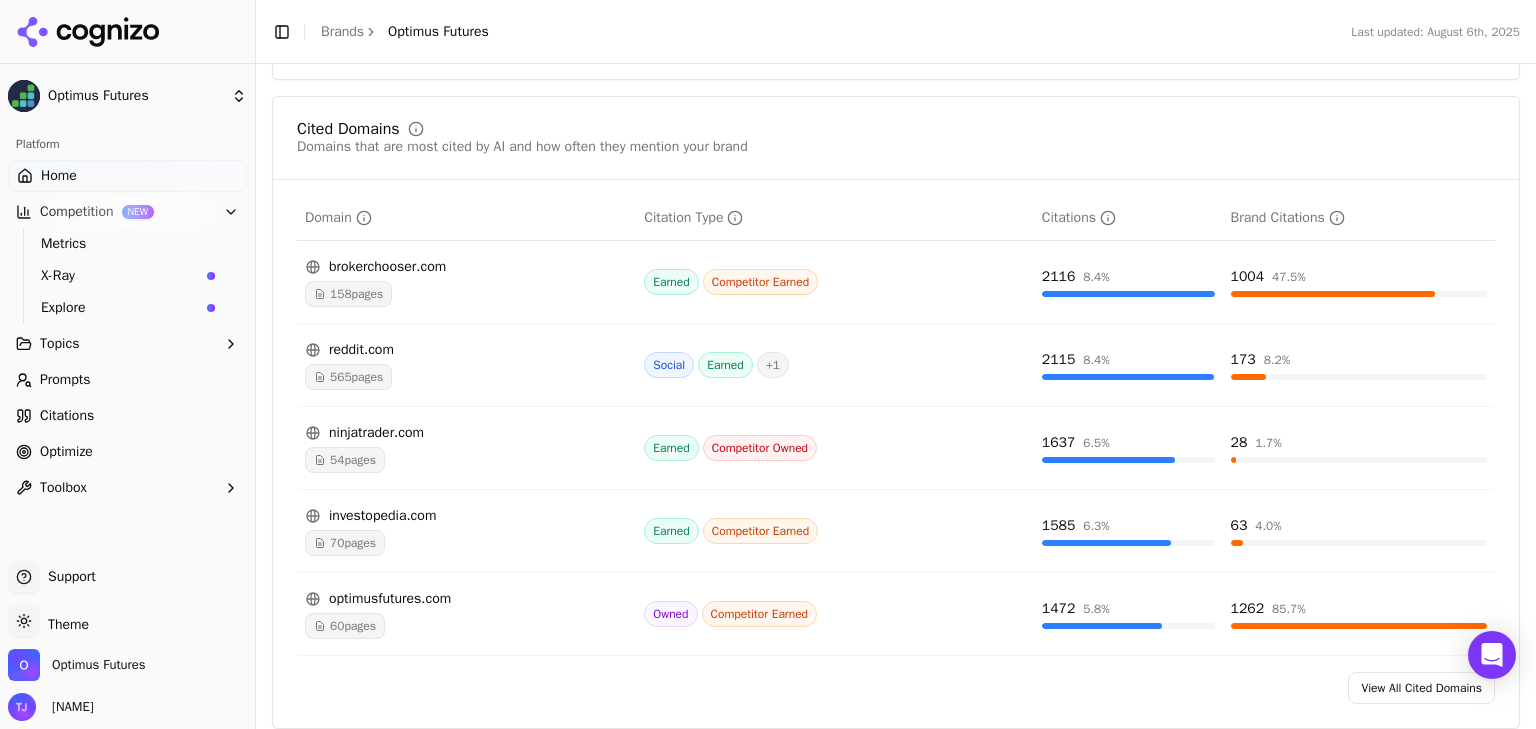 click on "Citations" at bounding box center (67, 416) 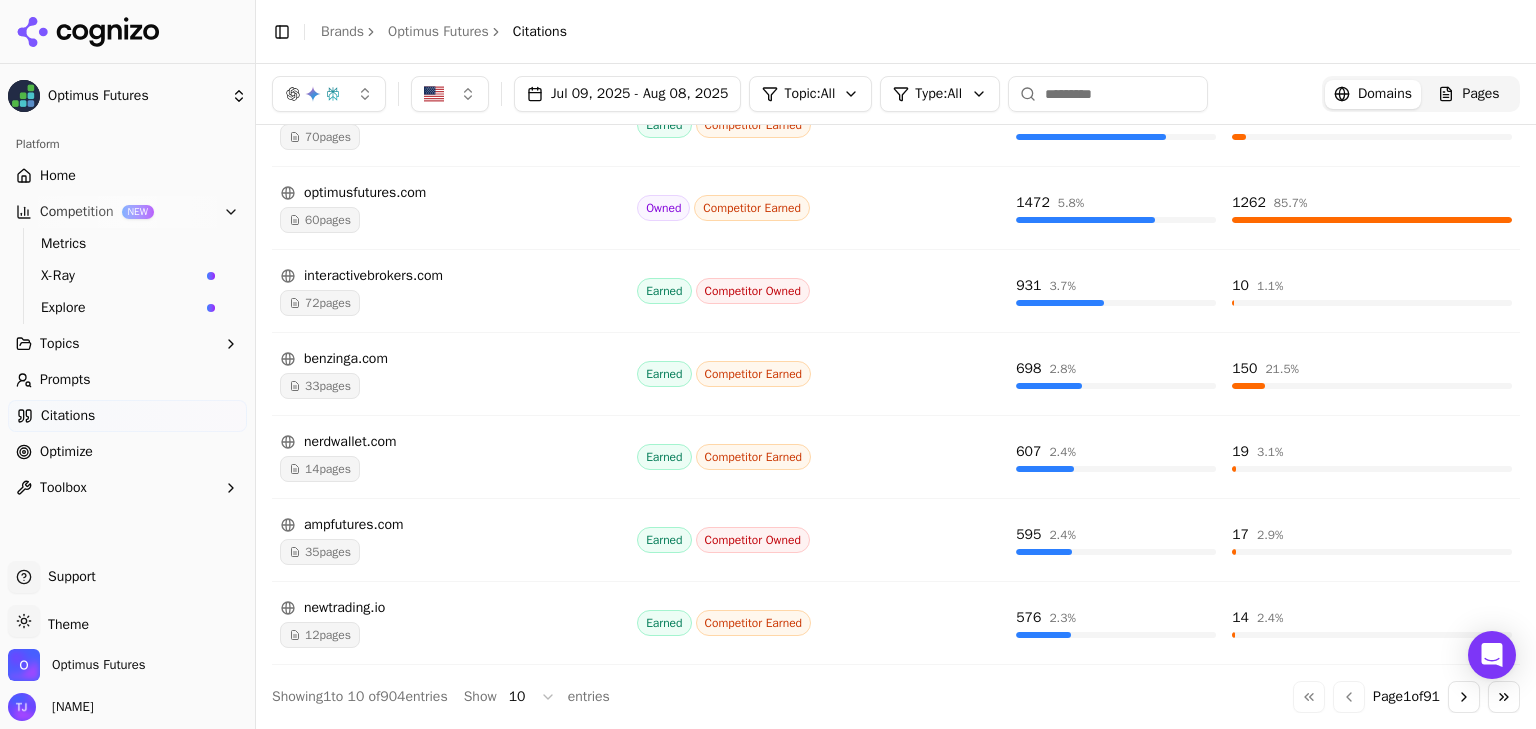 scroll, scrollTop: 604, scrollLeft: 0, axis: vertical 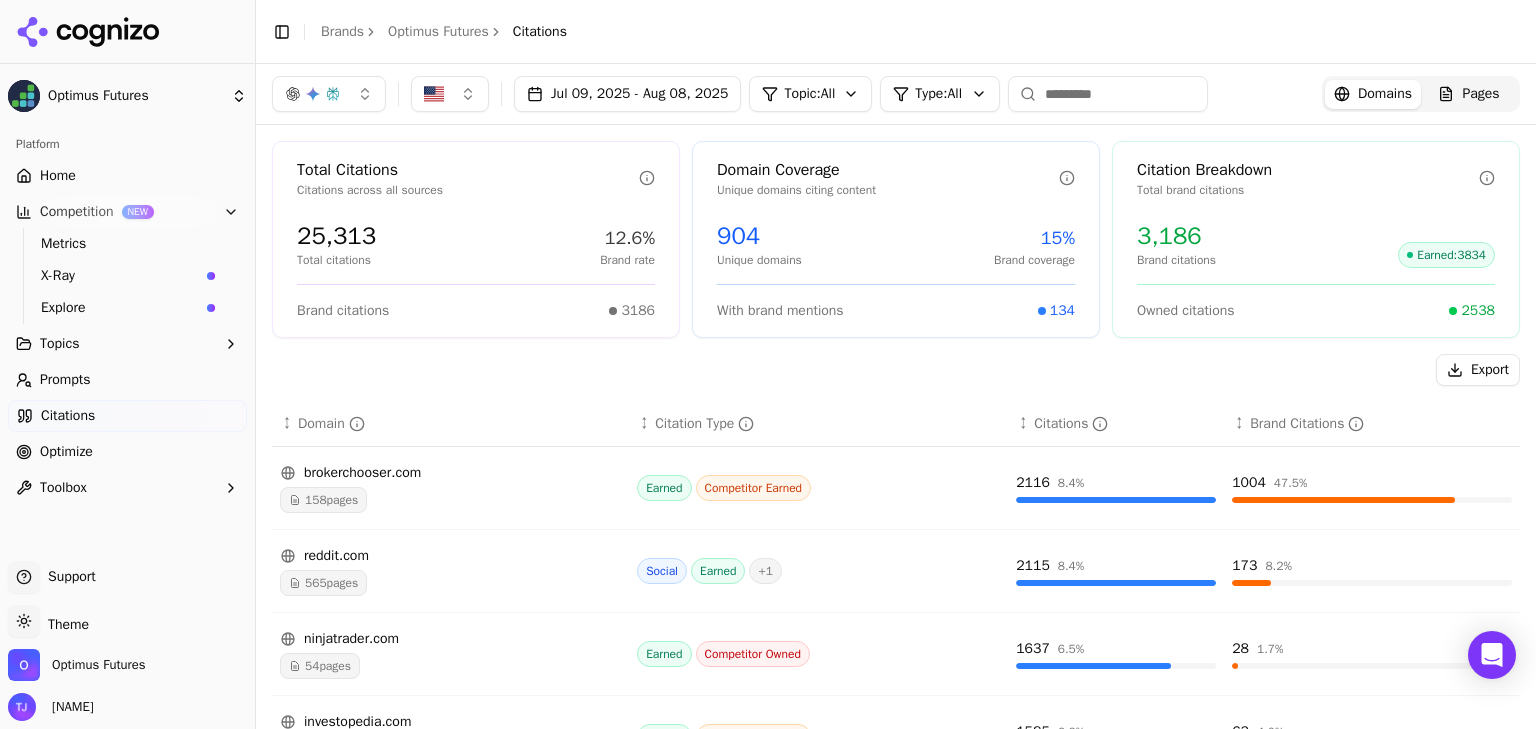 click on "Pages" at bounding box center [1468, 94] 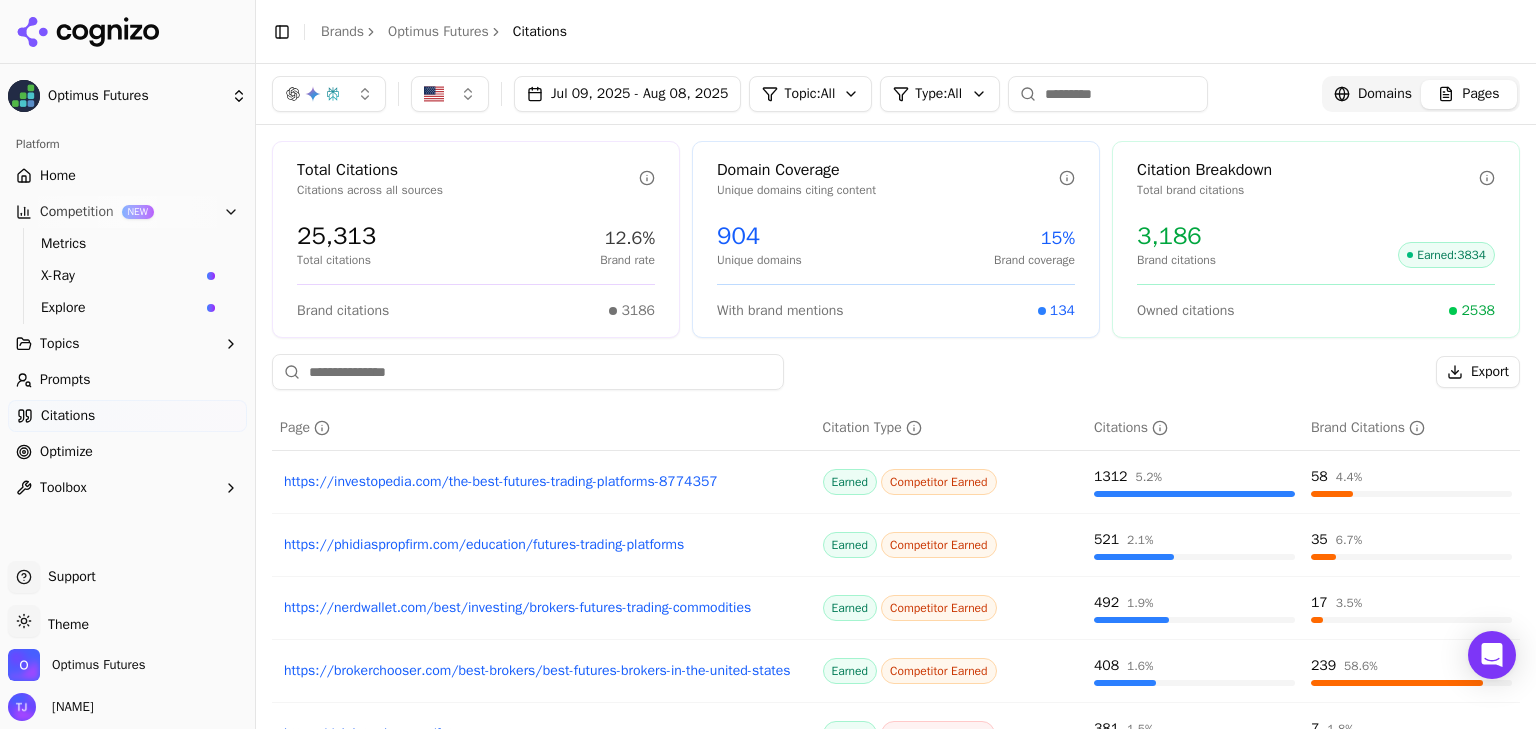 click at bounding box center [528, 372] 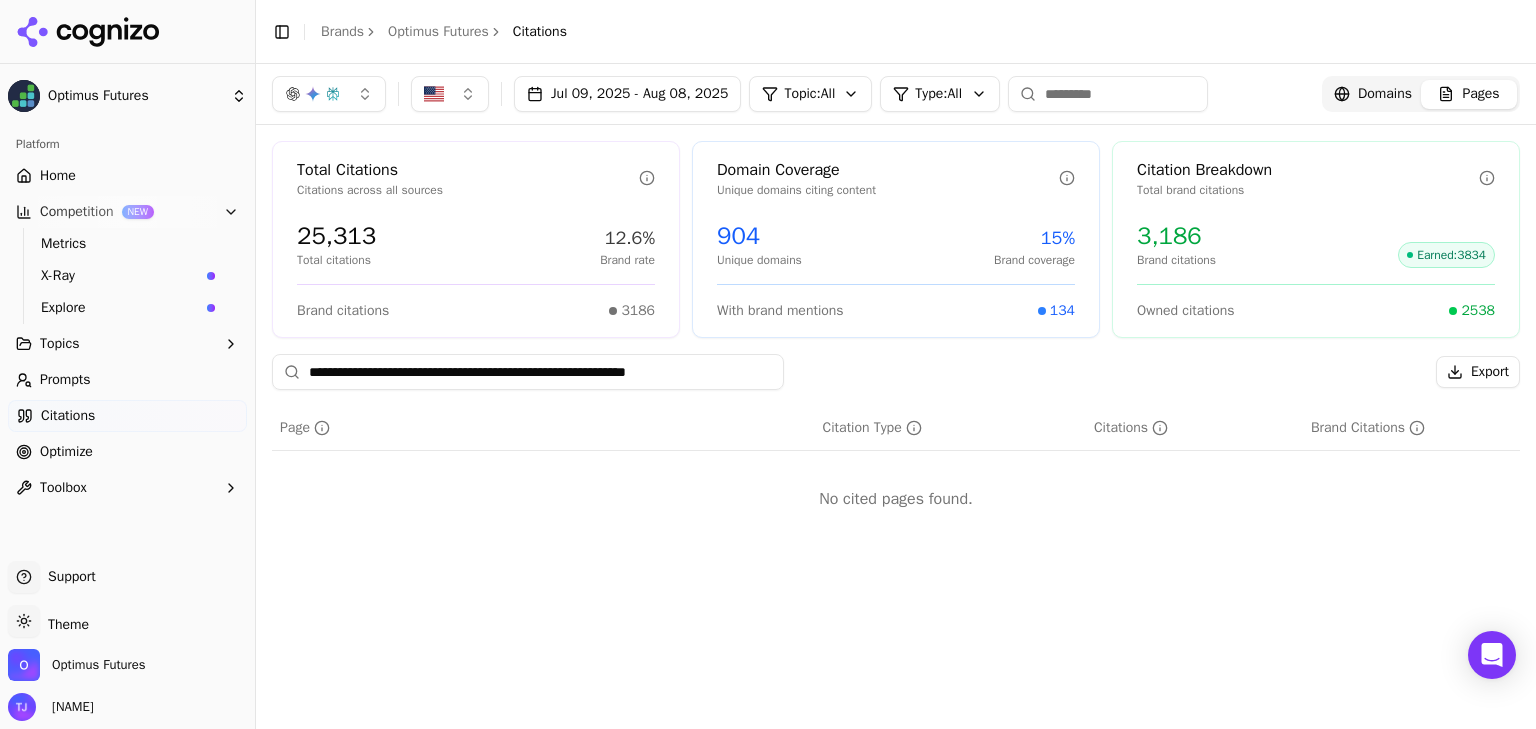 drag, startPoint x: 351, startPoint y: 376, endPoint x: 142, endPoint y: 367, distance: 209.1937 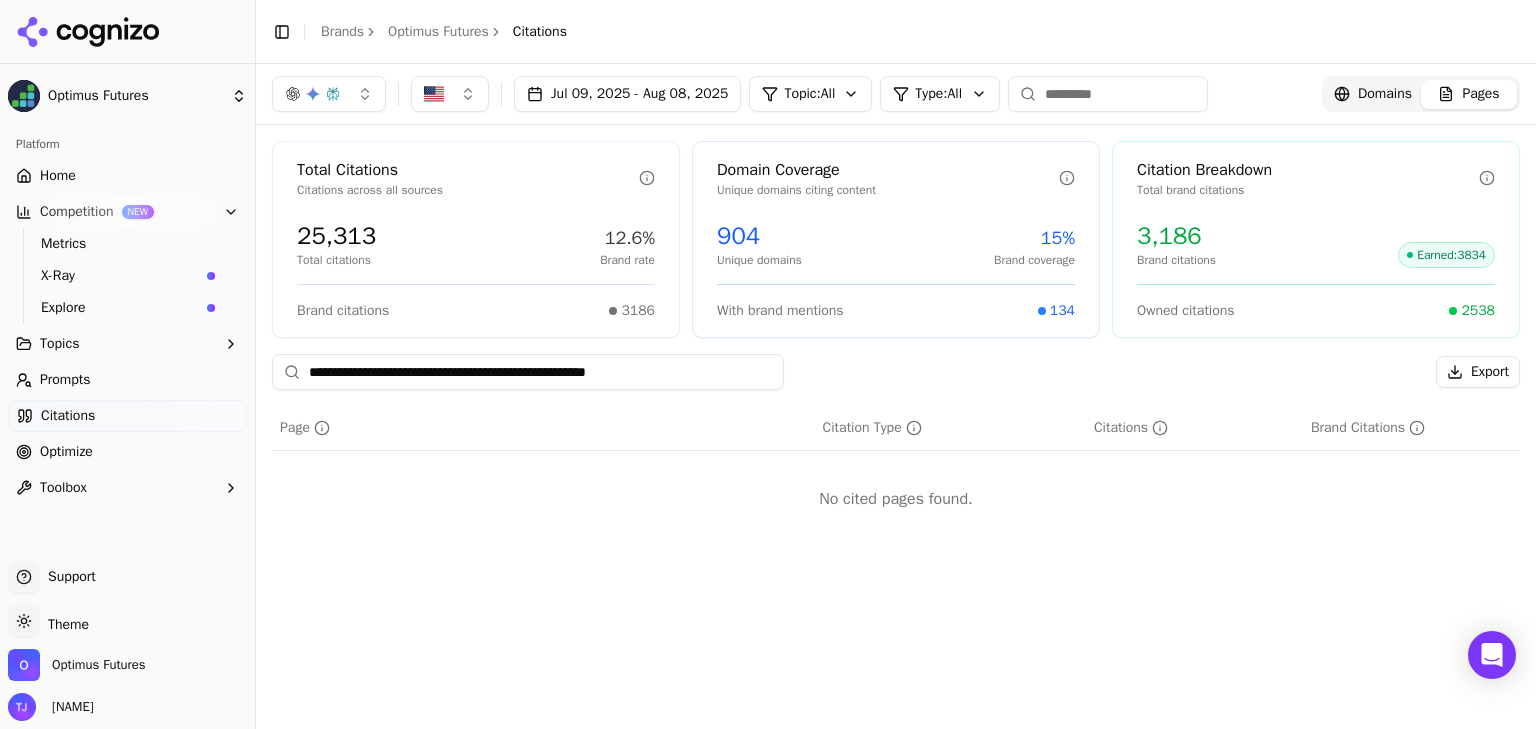 click on "**********" at bounding box center [528, 372] 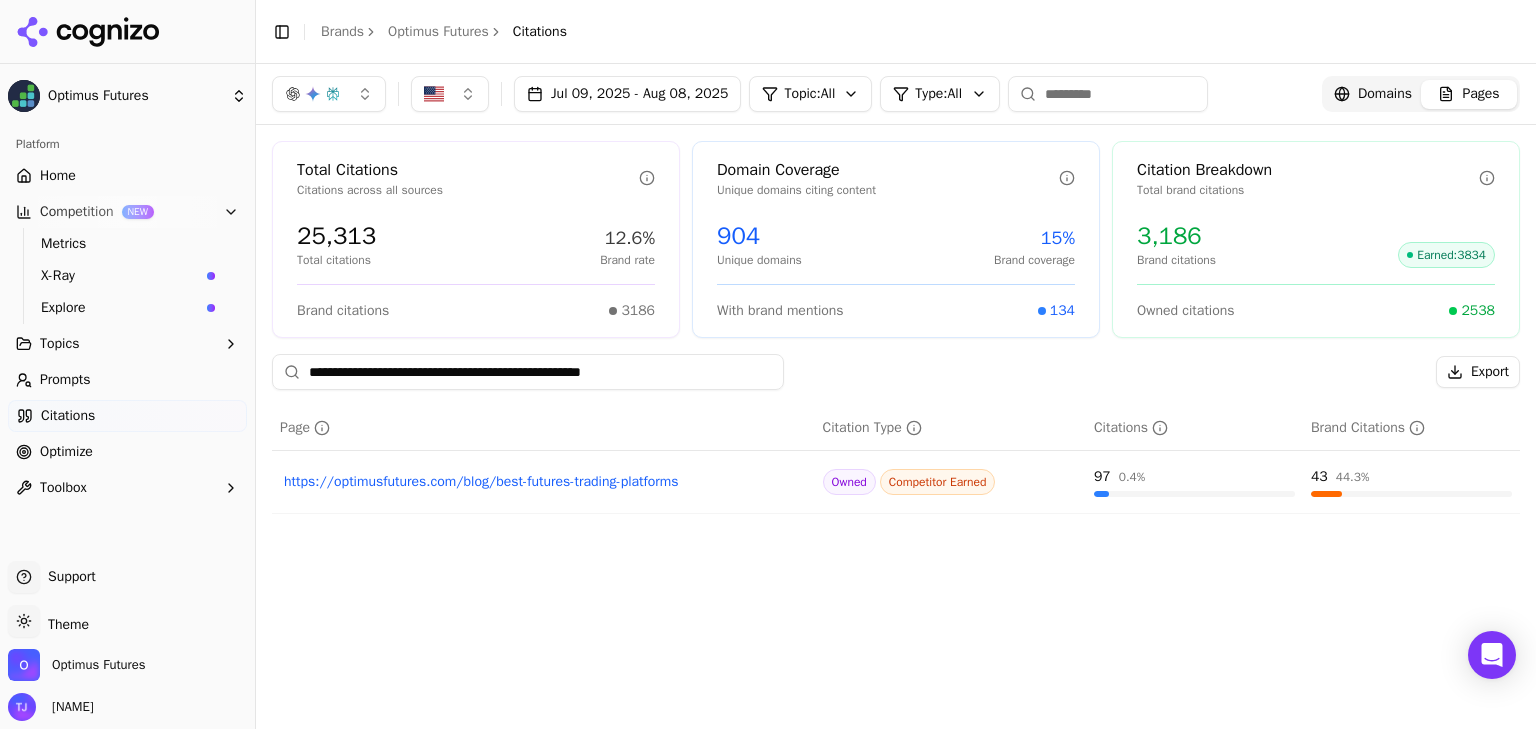 click on "Page Citation Type Citations Brand Citations https://optimusfutures.com/blog/best-futures-trading-platforms Owned Competitor Earned 97 0.4 % 43 44.3 %" at bounding box center [896, 585] 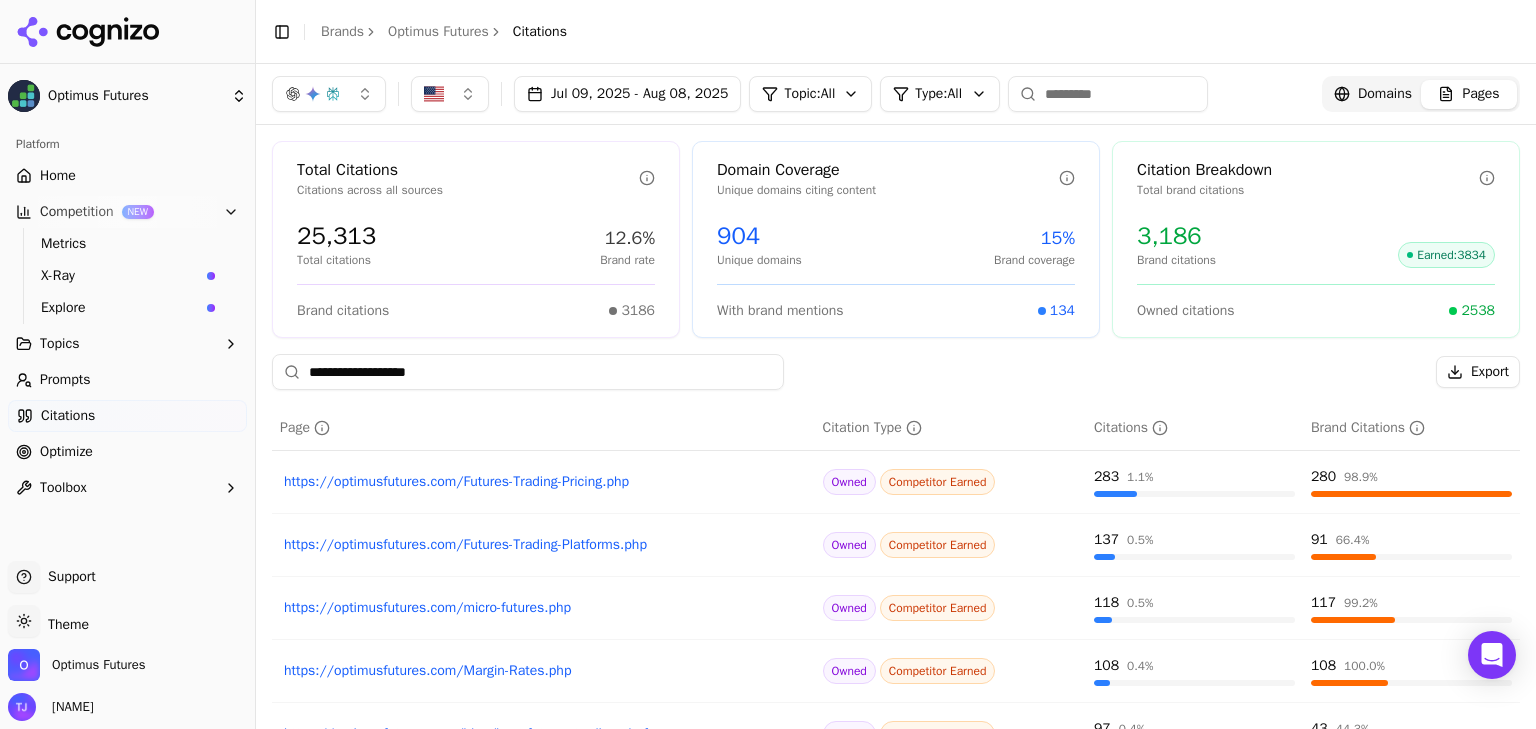 type on "**********" 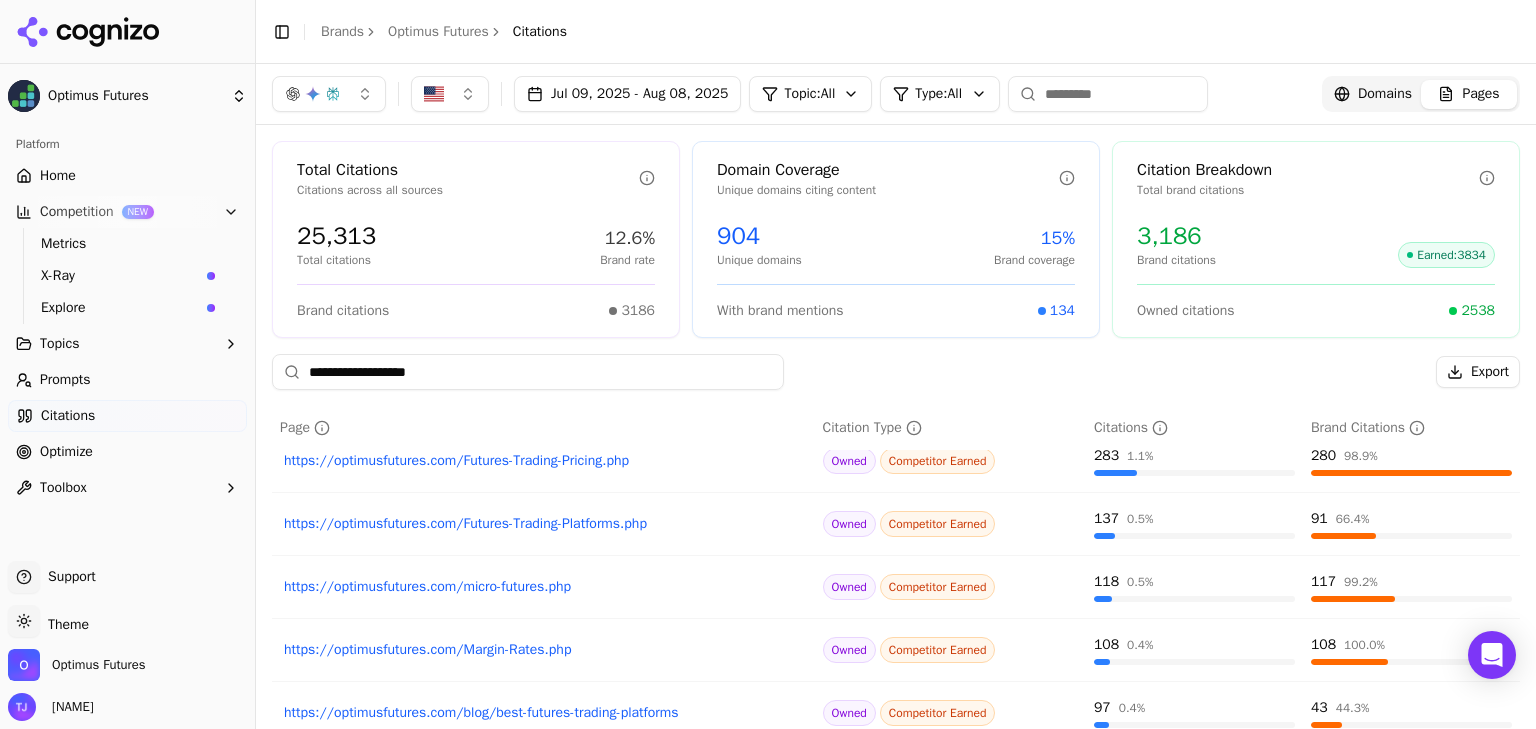 scroll, scrollTop: 0, scrollLeft: 0, axis: both 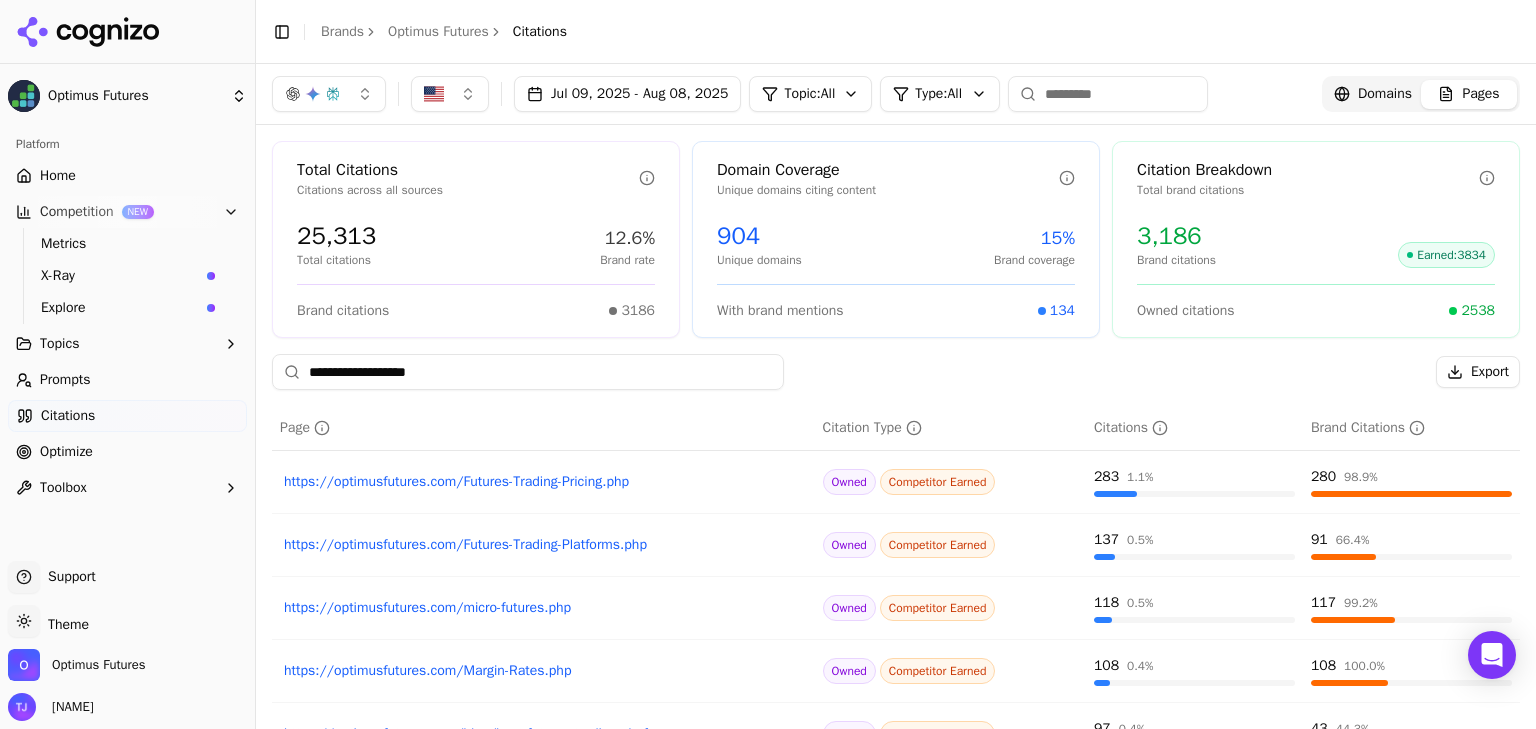 click on "Home" at bounding box center [127, 176] 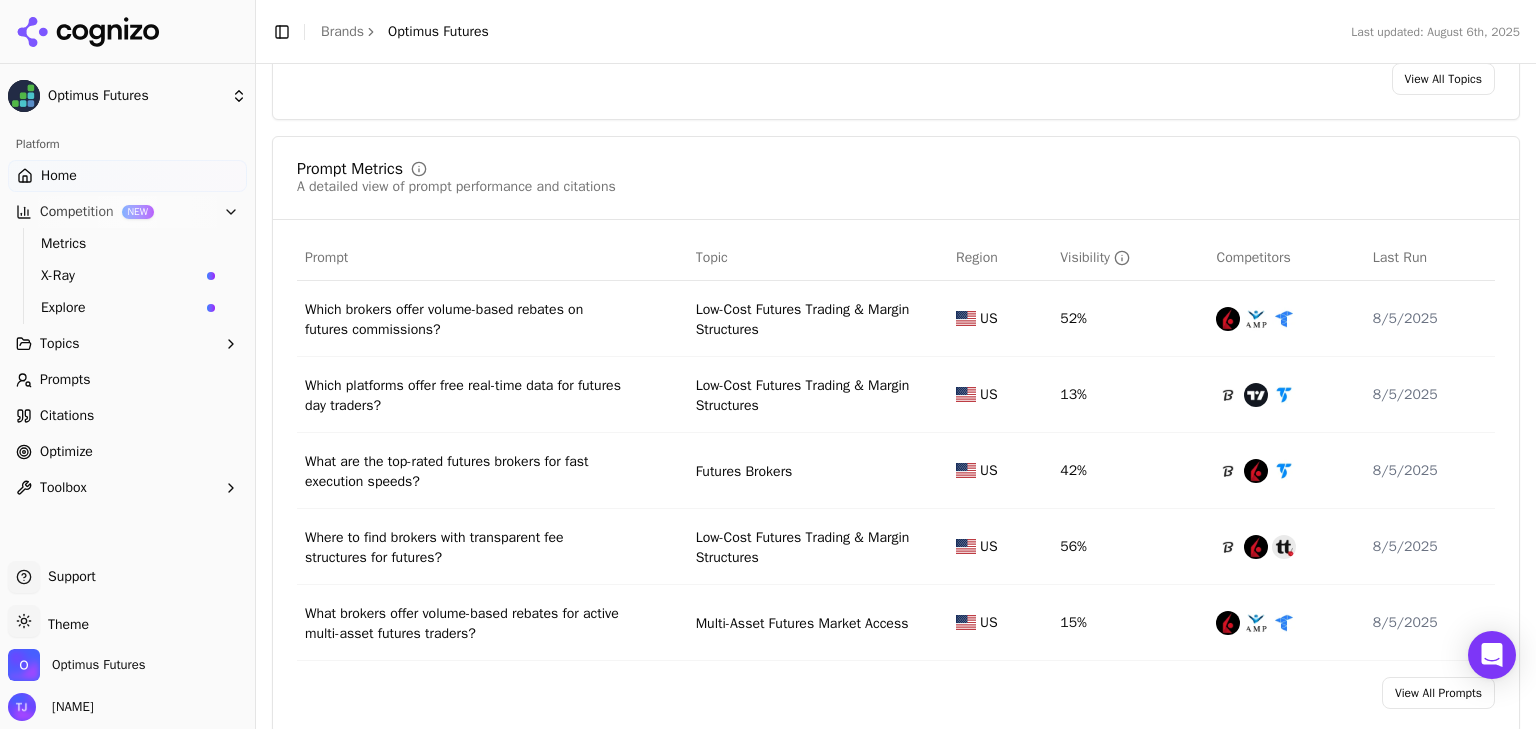 scroll, scrollTop: 1609, scrollLeft: 0, axis: vertical 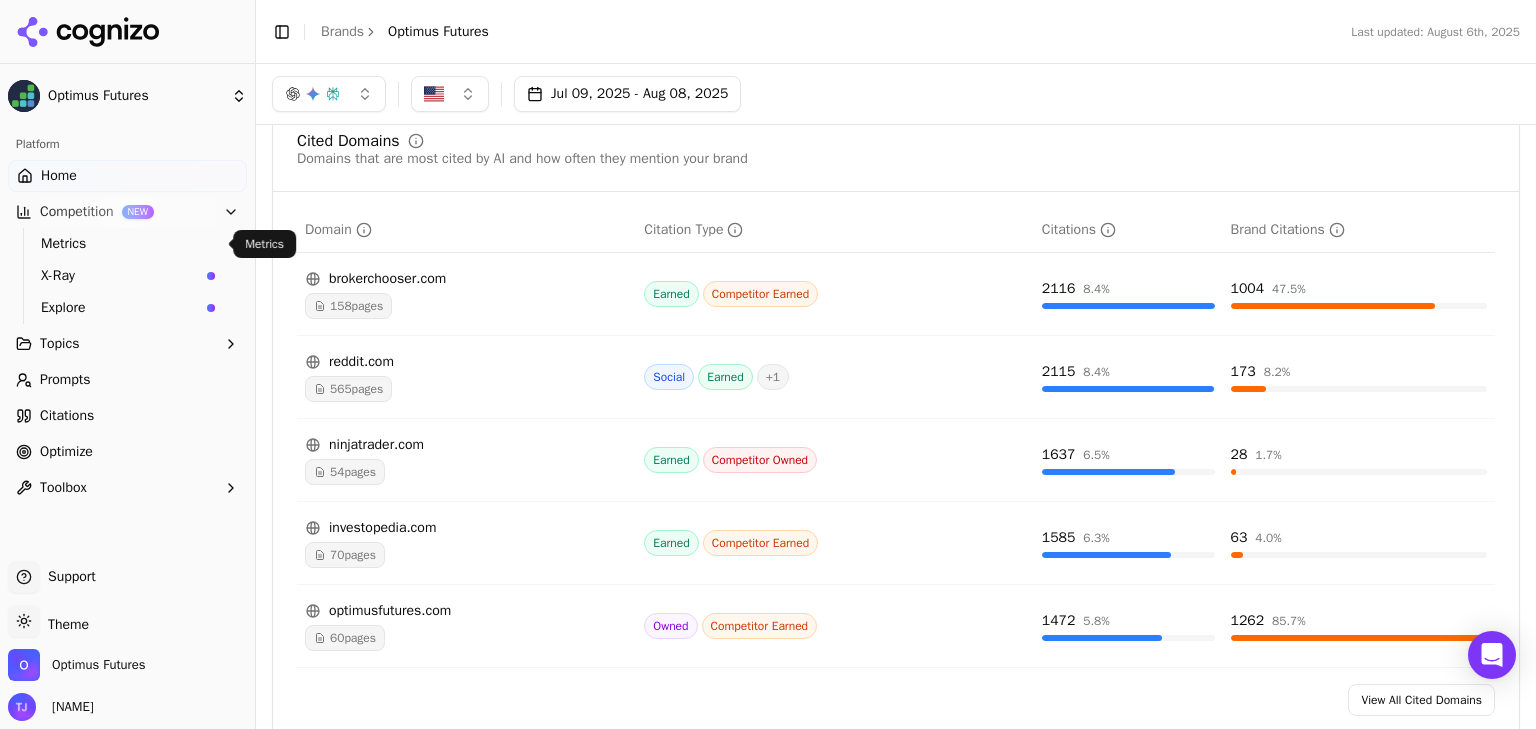 click on "Metrics" at bounding box center [128, 244] 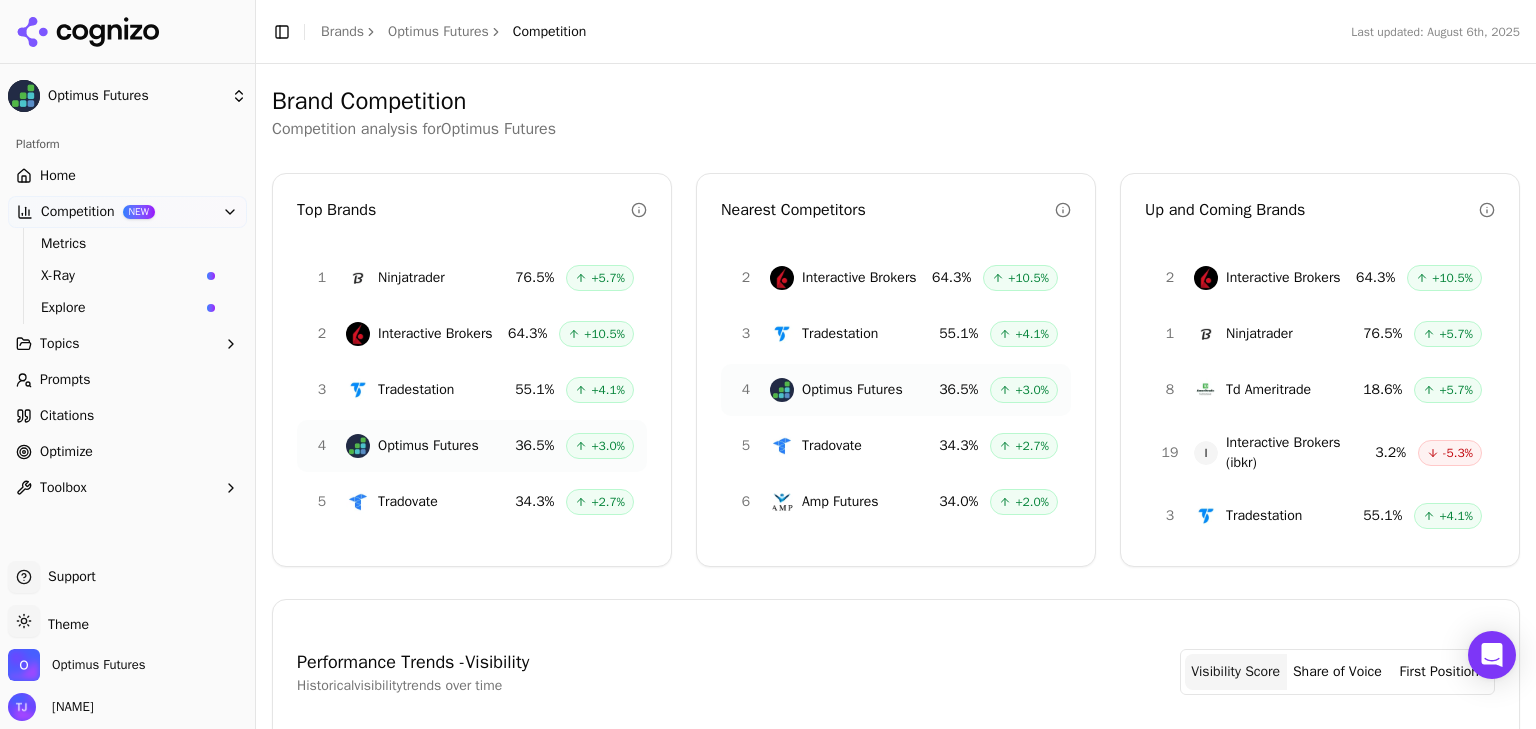 scroll, scrollTop: 768, scrollLeft: 0, axis: vertical 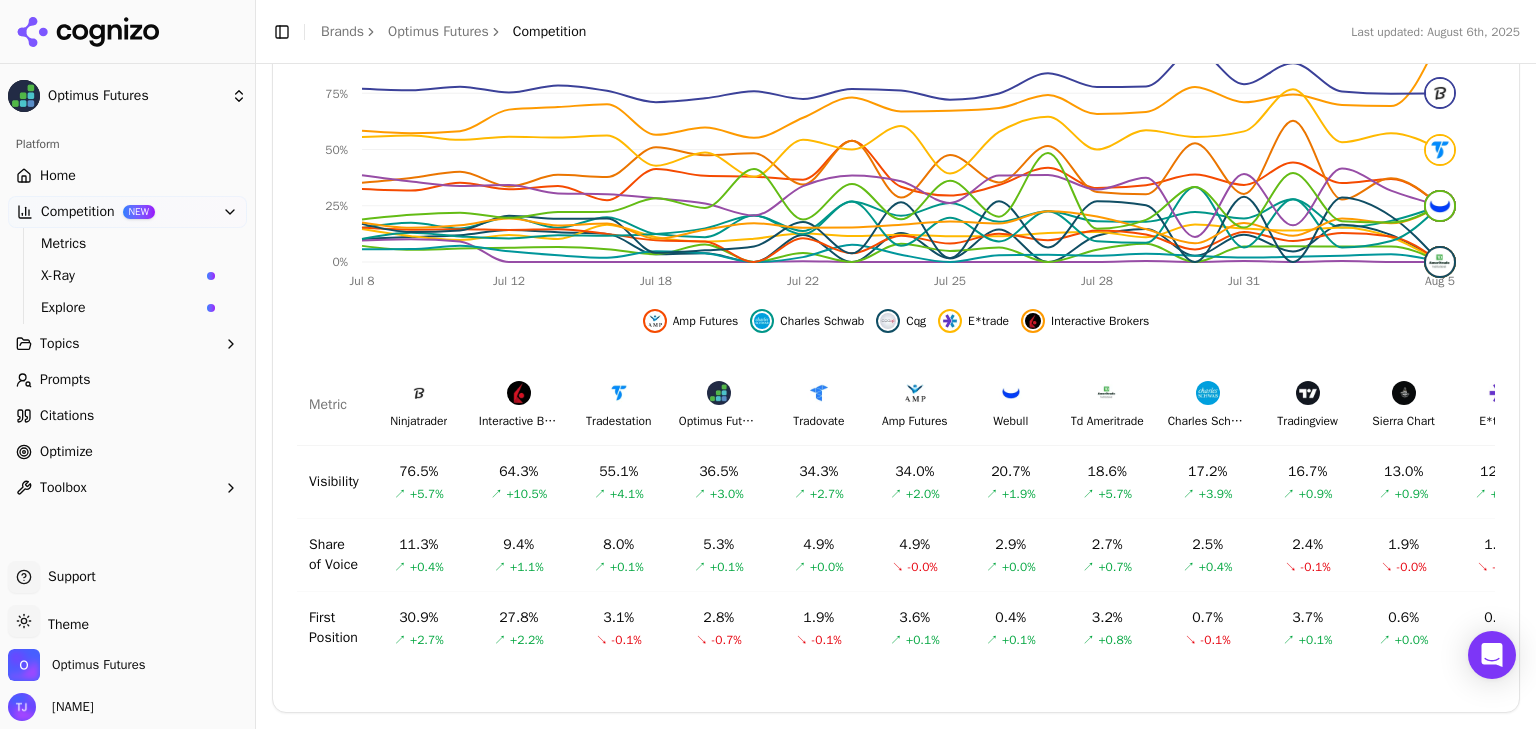 click on "36.5 %" at bounding box center [718, 472] 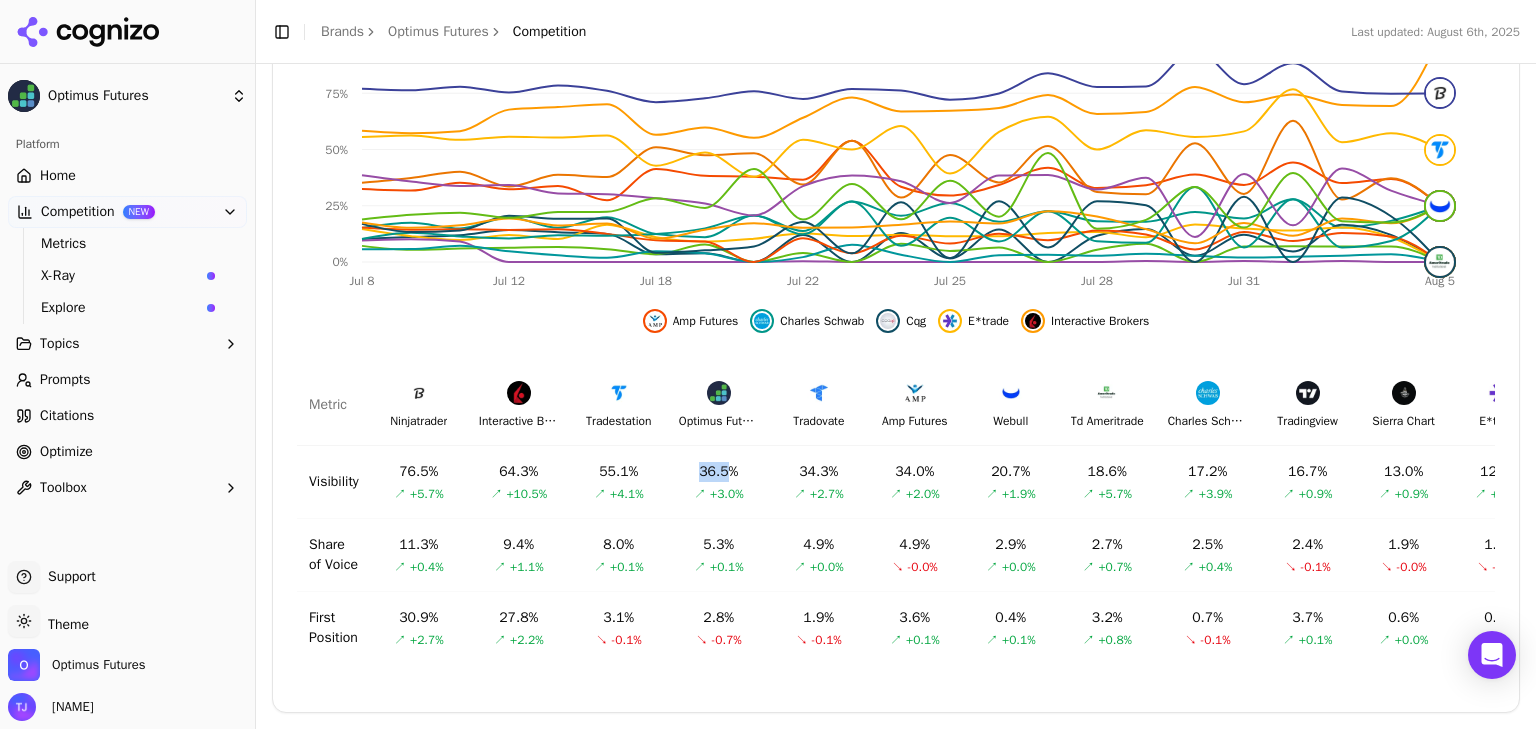 click on "36.5 %" at bounding box center (718, 472) 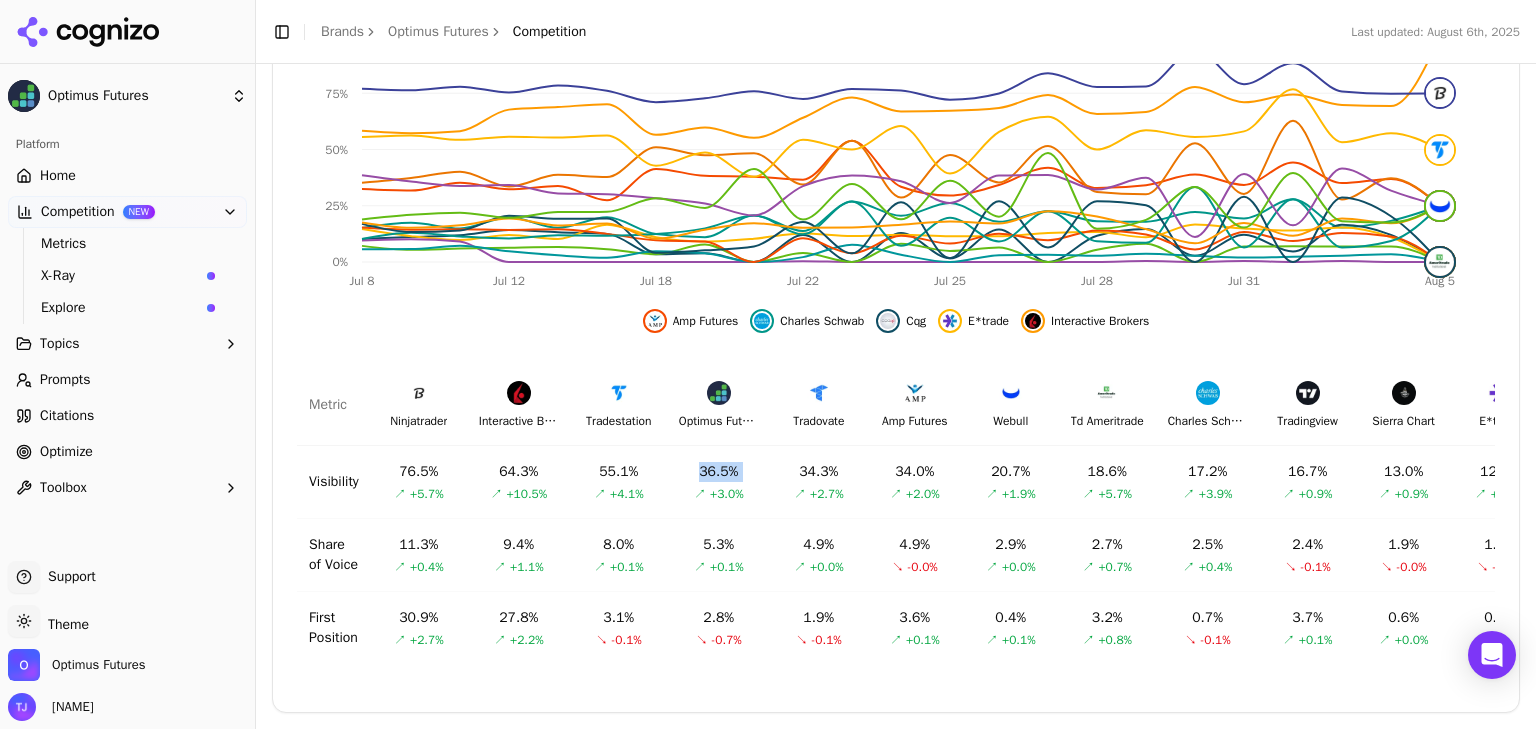 click on "36.5 %" at bounding box center (718, 472) 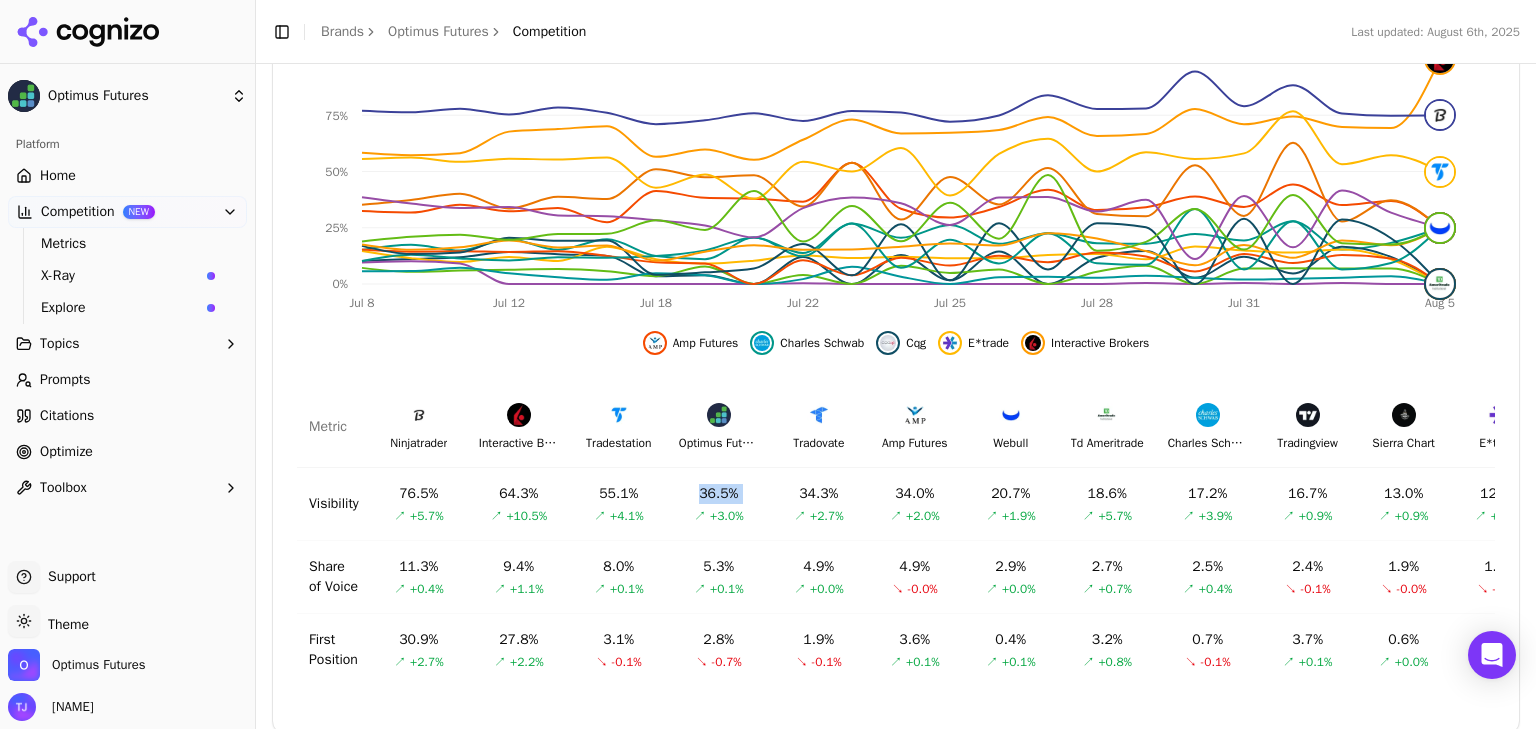 scroll, scrollTop: 734, scrollLeft: 0, axis: vertical 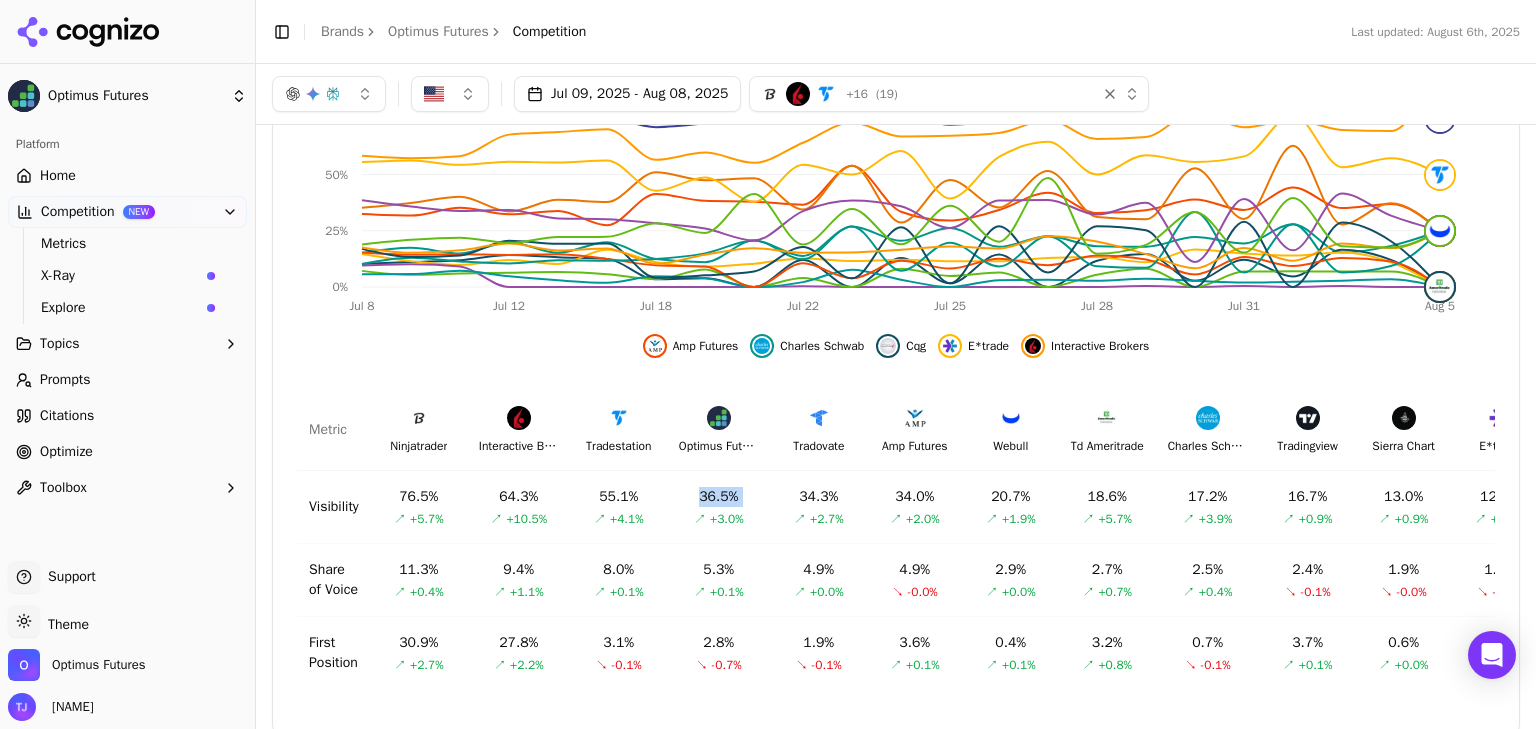 click on "Optimize" at bounding box center [66, 452] 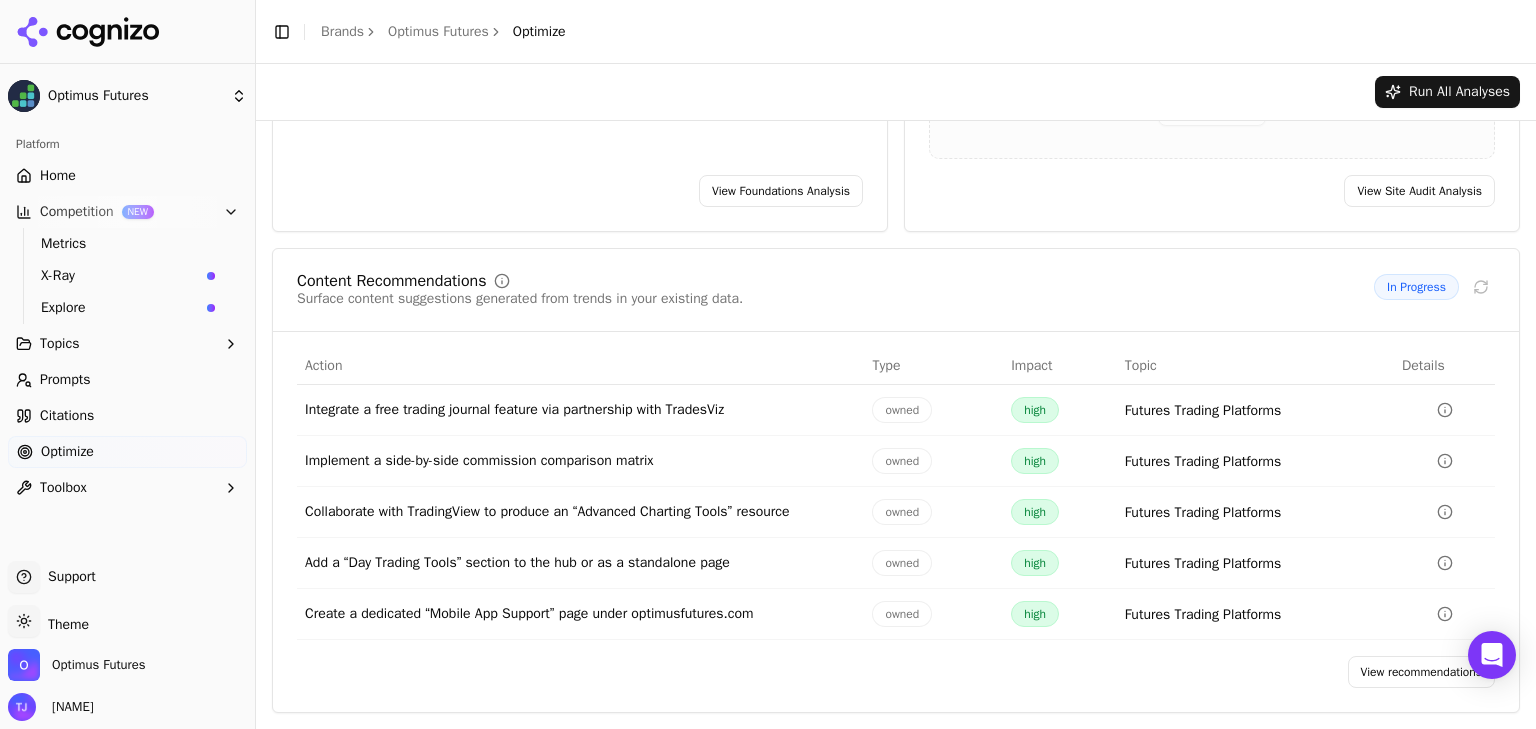 scroll, scrollTop: 242, scrollLeft: 0, axis: vertical 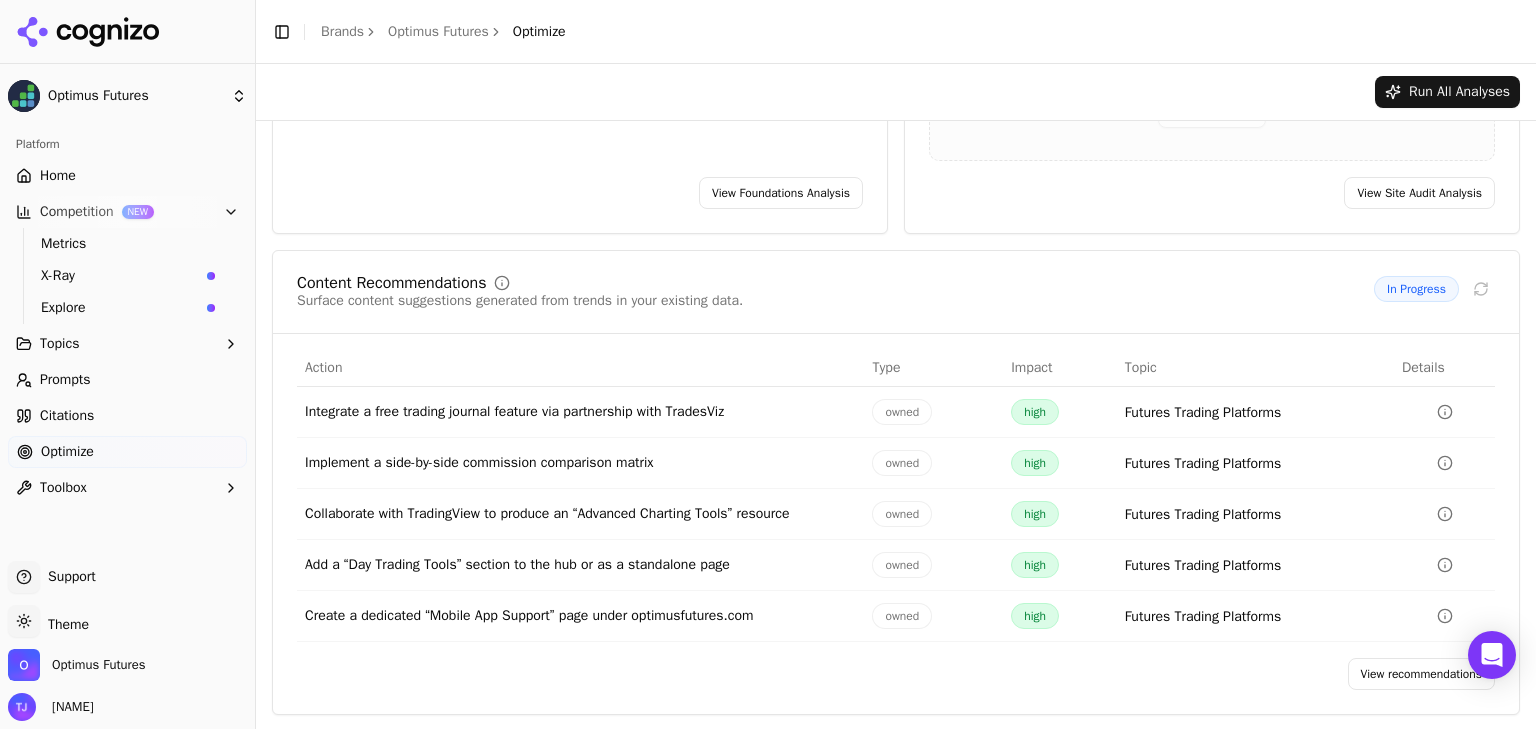 click on "Optimize" at bounding box center [67, 452] 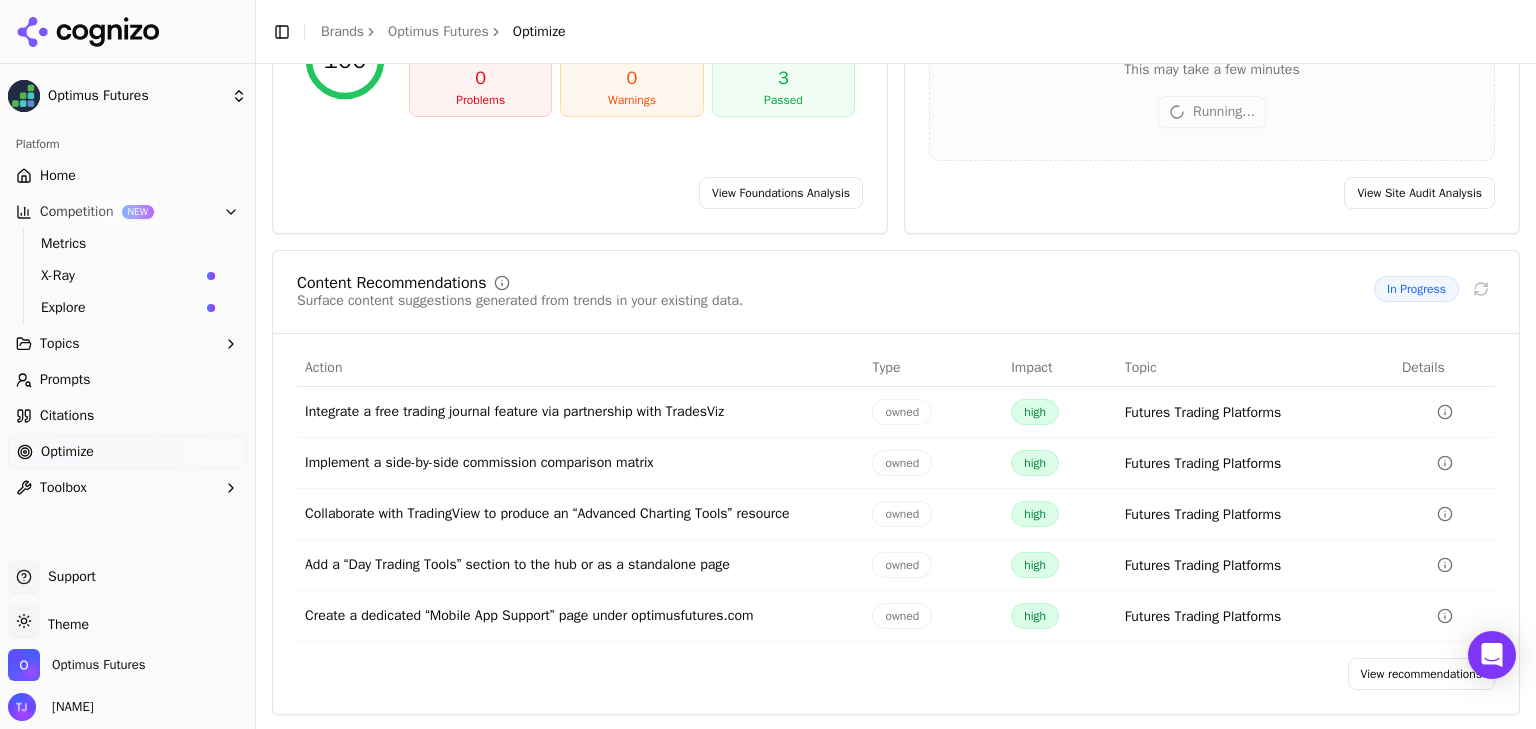 scroll, scrollTop: 242, scrollLeft: 0, axis: vertical 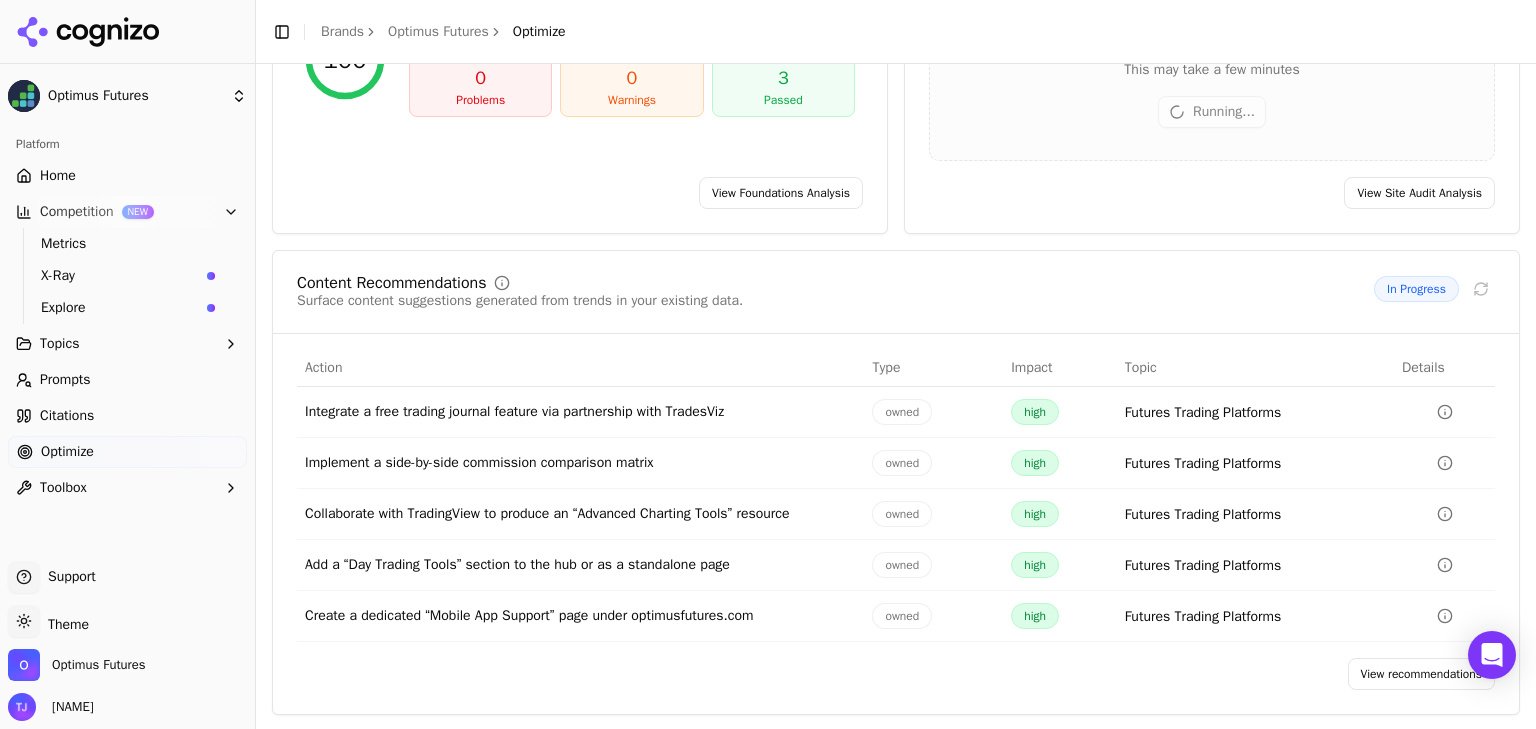click on "View recommendations" at bounding box center (1422, 674) 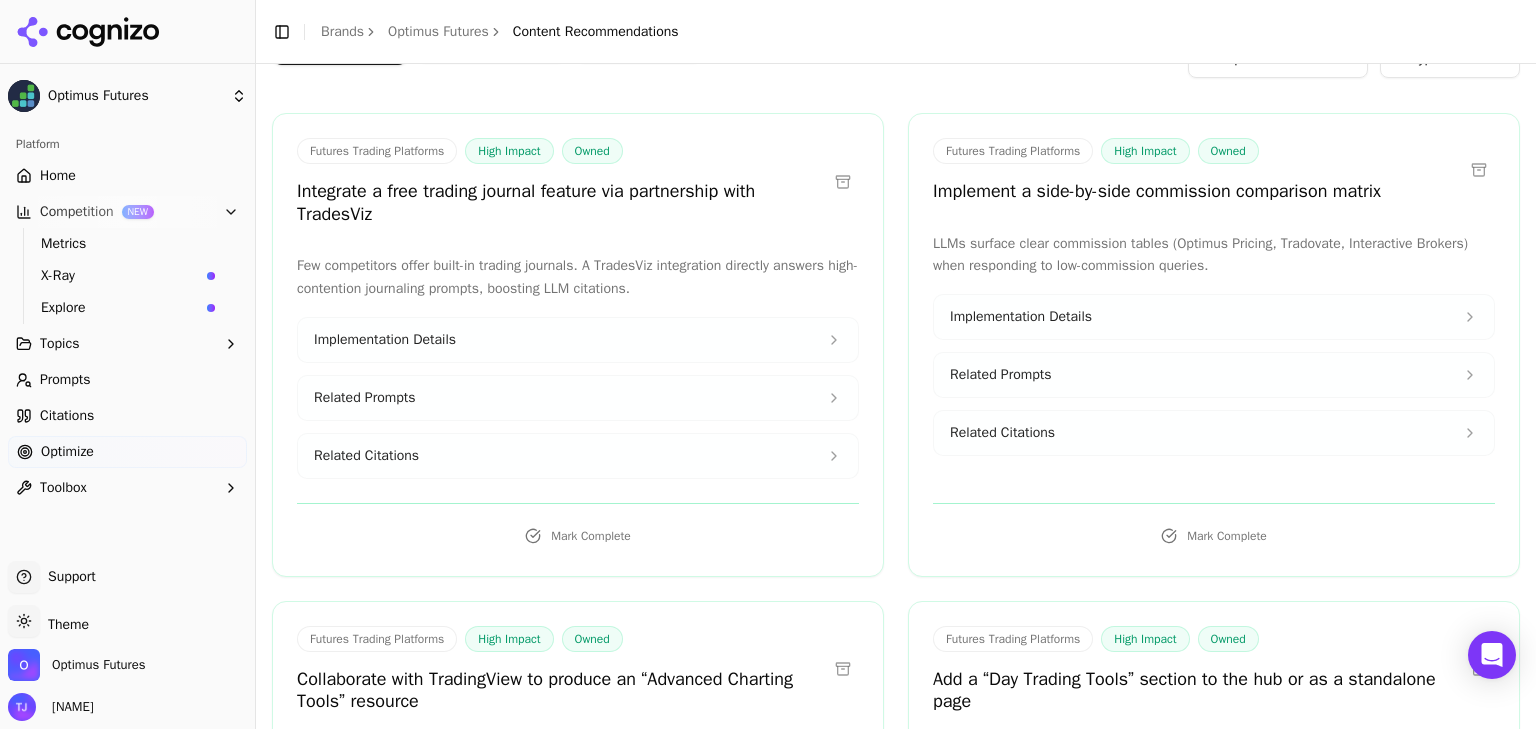 scroll, scrollTop: 290, scrollLeft: 0, axis: vertical 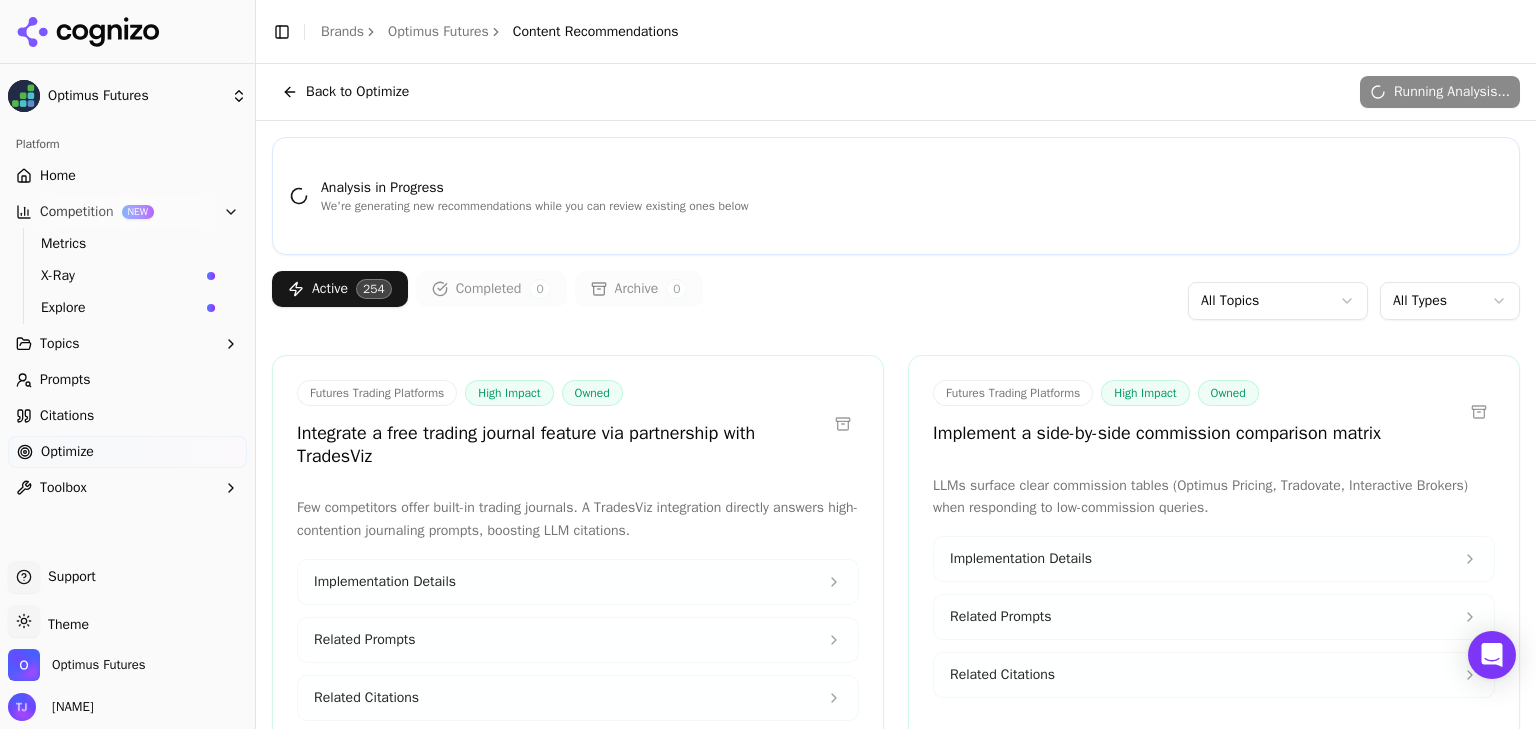 click on "Completed 0" at bounding box center (491, 289) 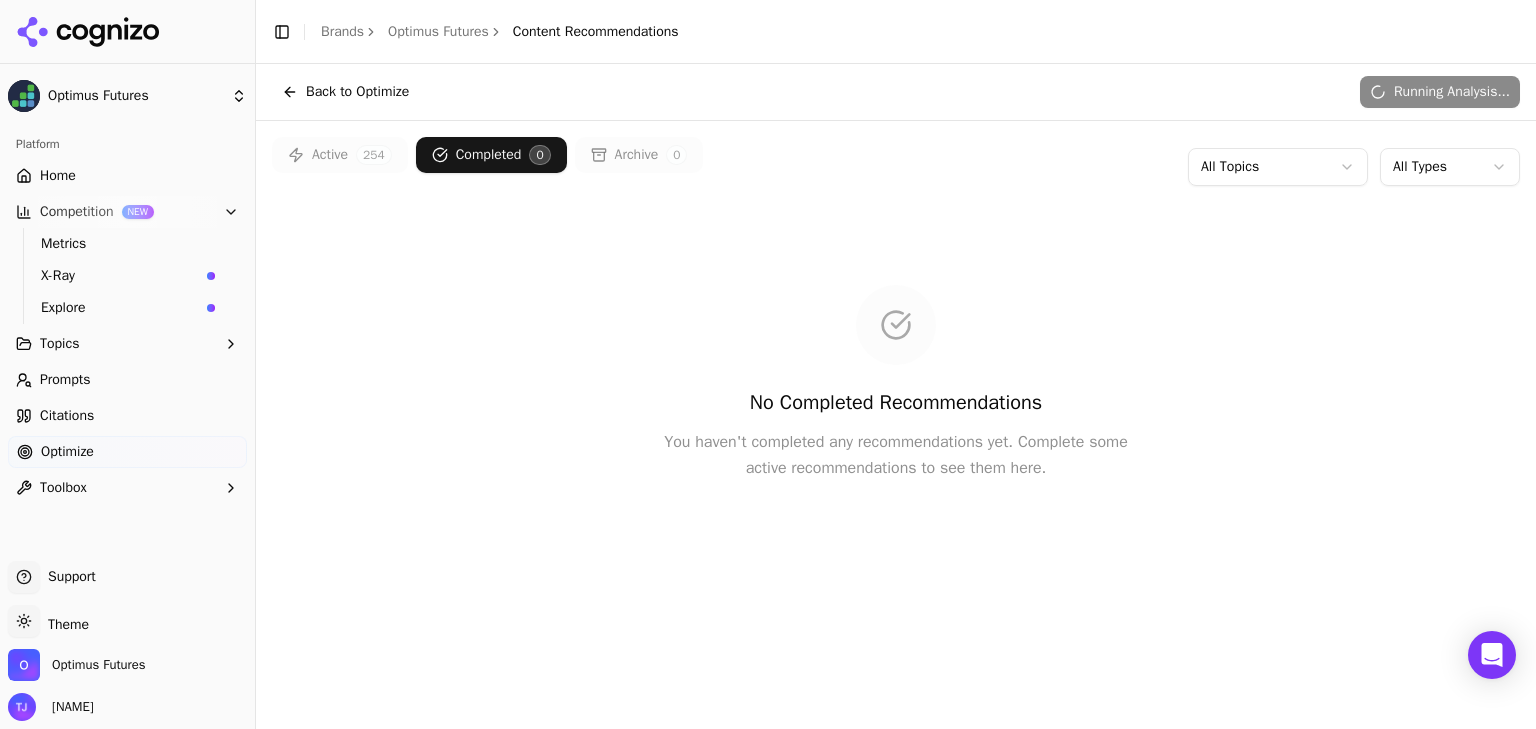 click on "Active 254" at bounding box center (340, 155) 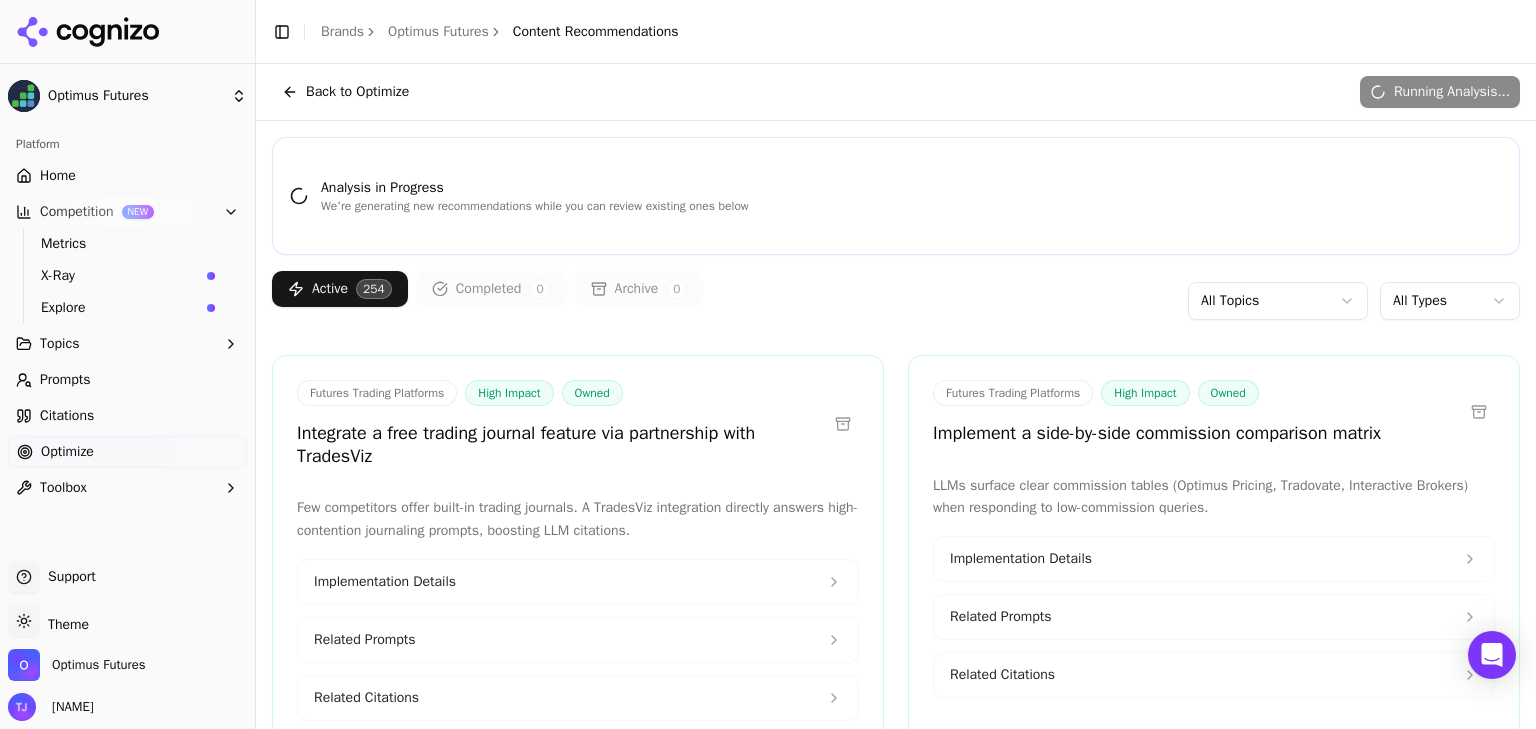 click on "Optimus Futures Platform Home Competition NEW Metrics X-Ray Explore Topics Prompts Citations Optimize Toolbox Support Support Toggle theme  Theme Optimus Futures   [NAME] Toggle Sidebar Brands Optimus Futures Content Recommendations Back to Optimize Running Analysis... Analysis in Progress We're generating new recommendations while you can review existing ones below Active 254 Completed 0 Archive 0 All Topics All Types Futures Trading Platforms High Impact Owned Integrate a free trading journal feature via partnership with TradesViz Few competitors offer built-in trading journals. A TradesViz integration directly answers high-contention journaling prompts, boosting LLM citations. Implementation Details Related Prompts Related Citations Mark Complete Futures Trading Platforms High Impact Owned Implement a side-by-side commission comparison matrix LLMs surface clear commission tables (Optimus Pricing, Tradovate, Interactive Brokers) when responding to low-commission queries. Related Prompts" at bounding box center (768, 439) 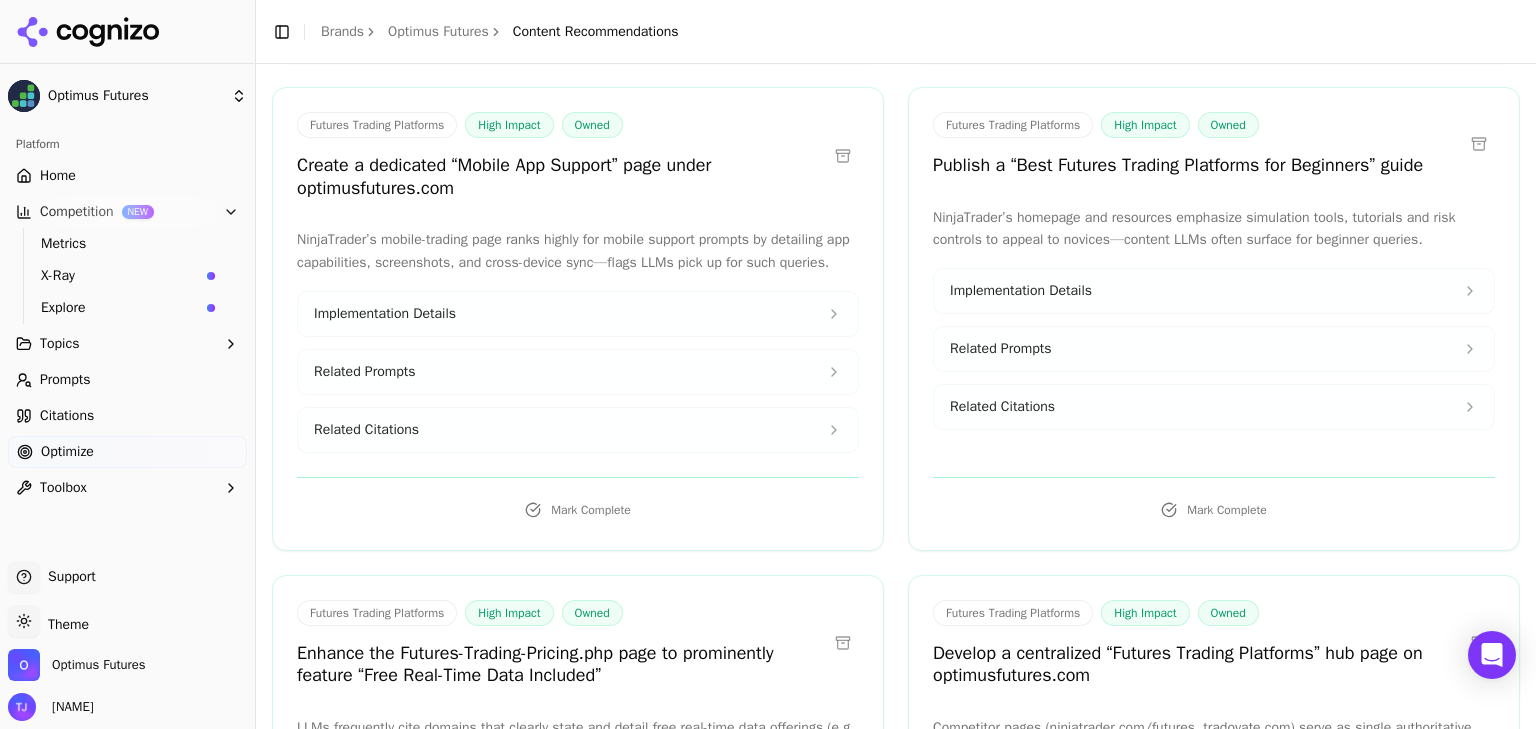 scroll, scrollTop: 1273, scrollLeft: 0, axis: vertical 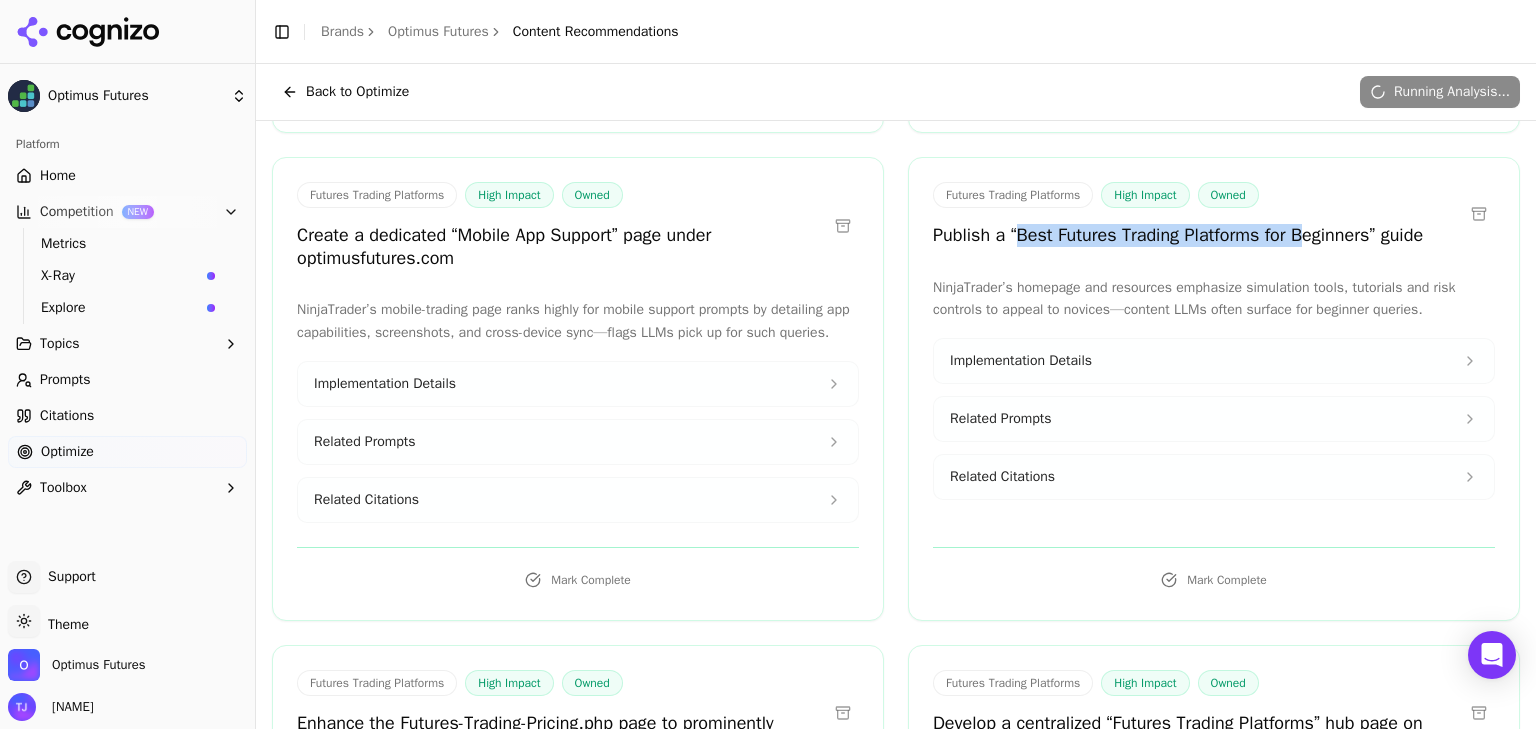 drag, startPoint x: 1008, startPoint y: 231, endPoint x: 1304, endPoint y: 235, distance: 296.02704 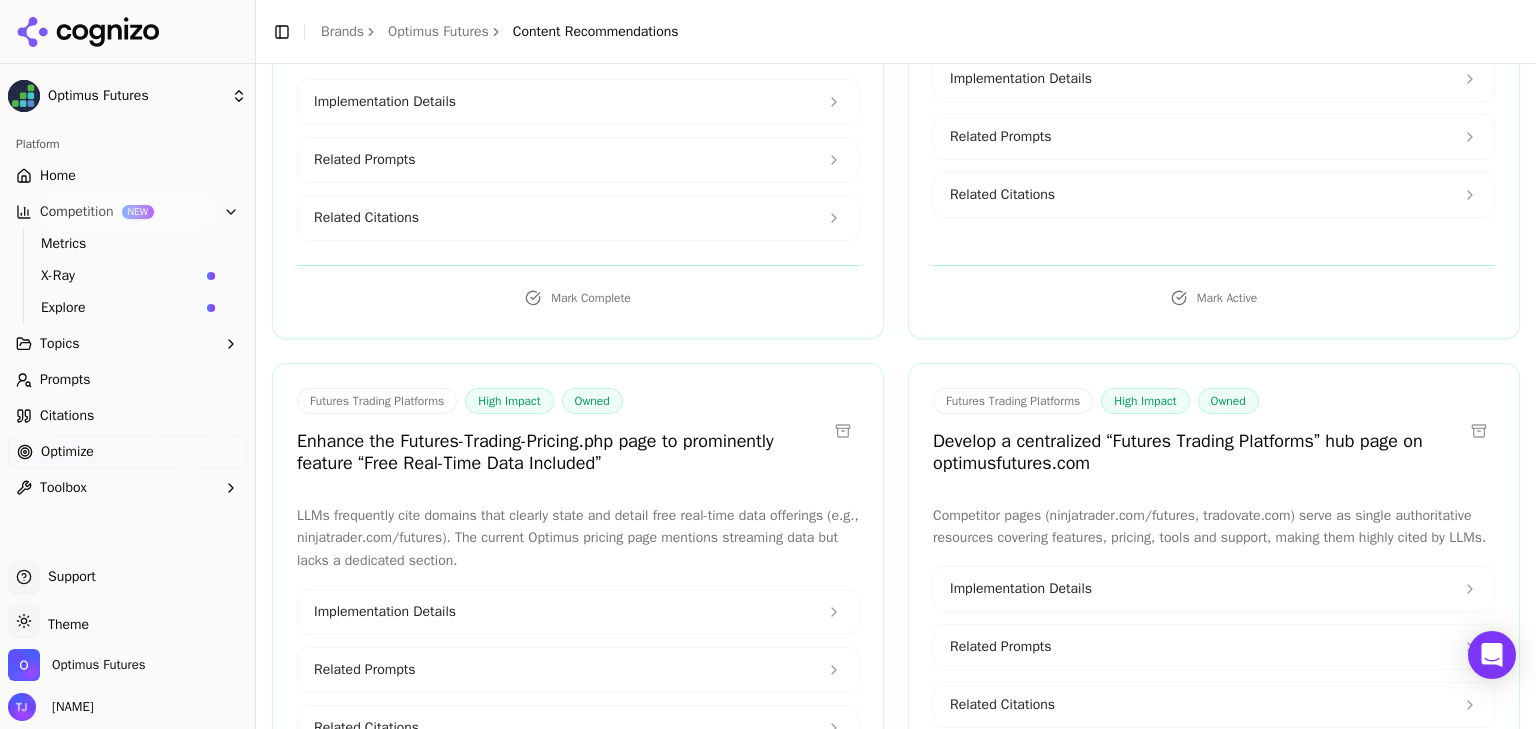 scroll, scrollTop: 1669, scrollLeft: 0, axis: vertical 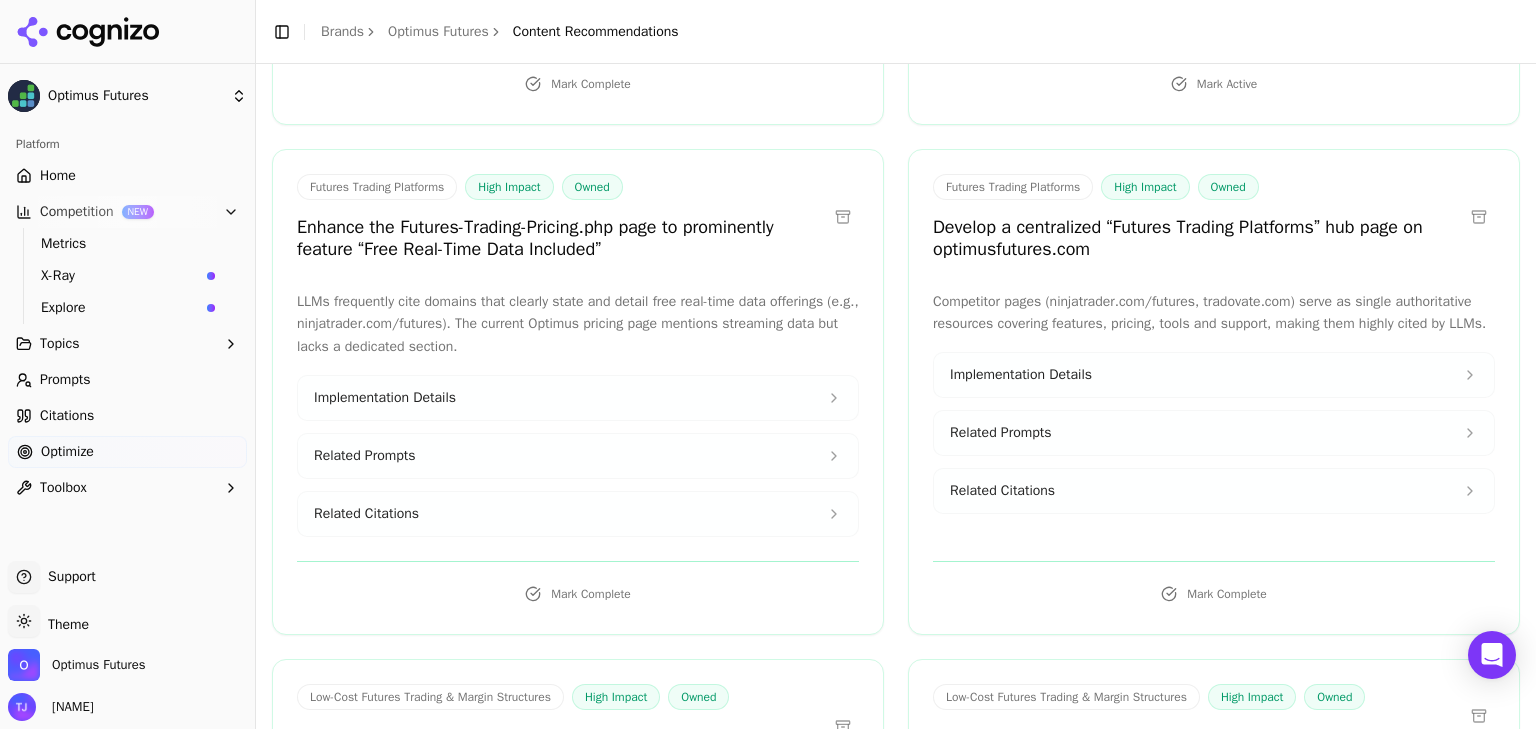 click on "Home" at bounding box center (127, 176) 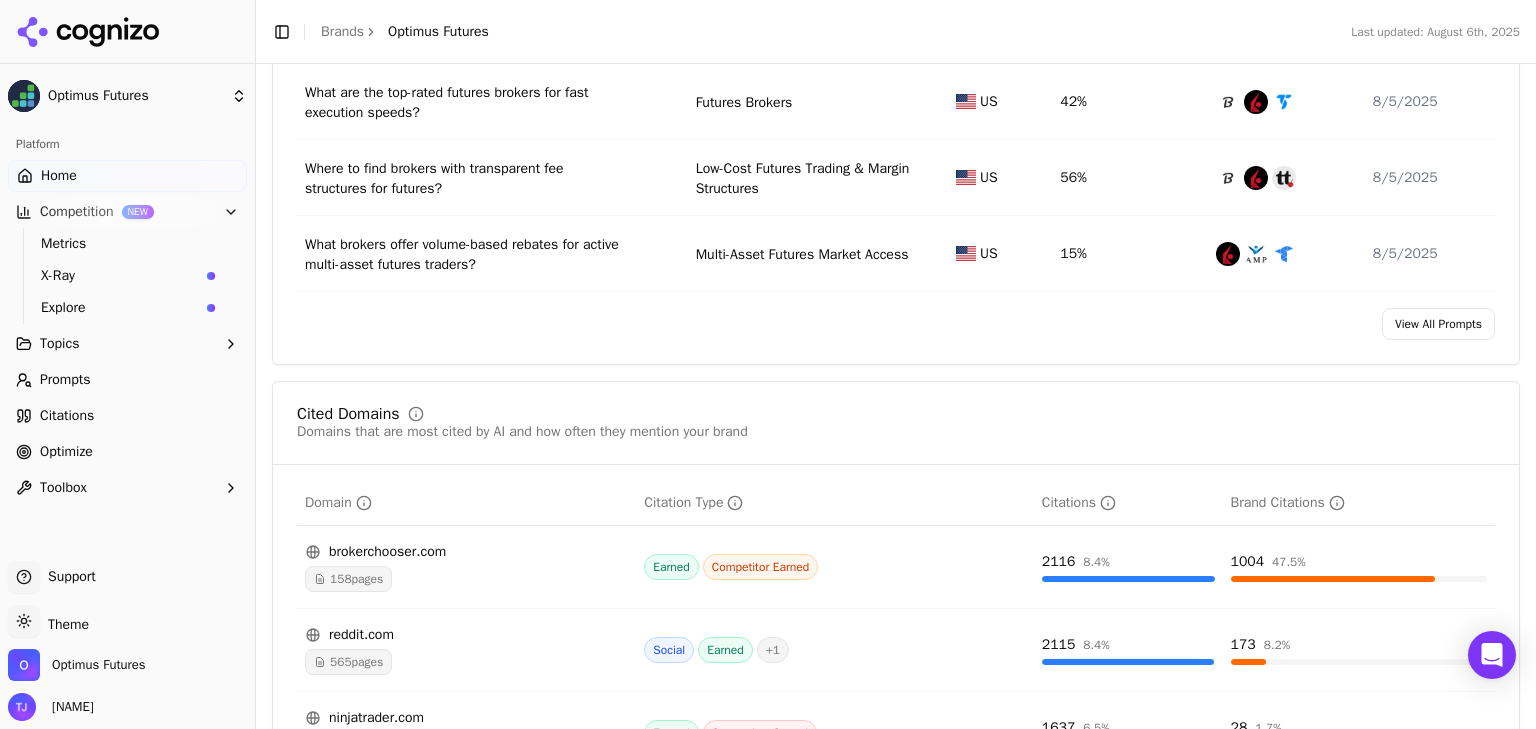 scroll, scrollTop: 1673, scrollLeft: 0, axis: vertical 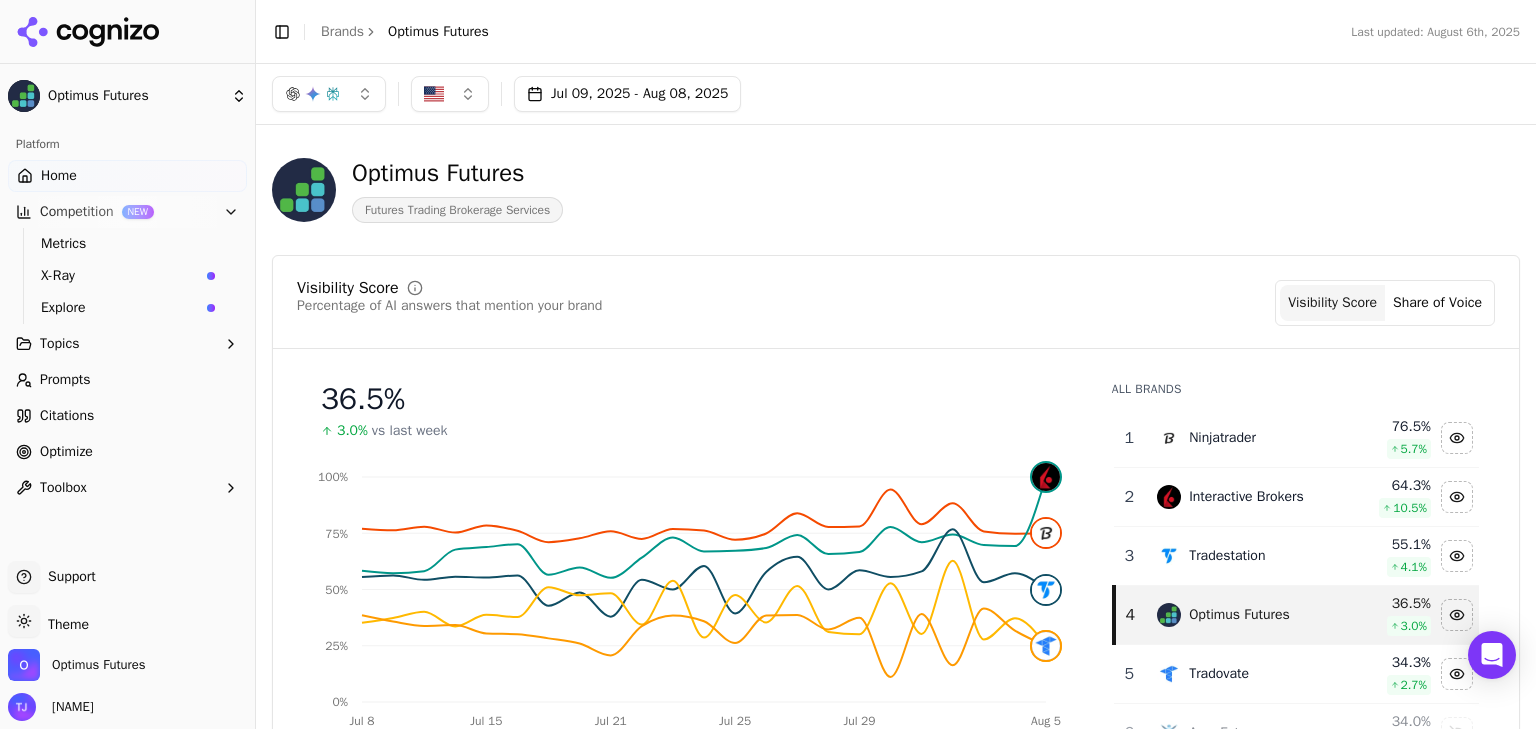 click on "Share of Voice" at bounding box center [1437, 303] 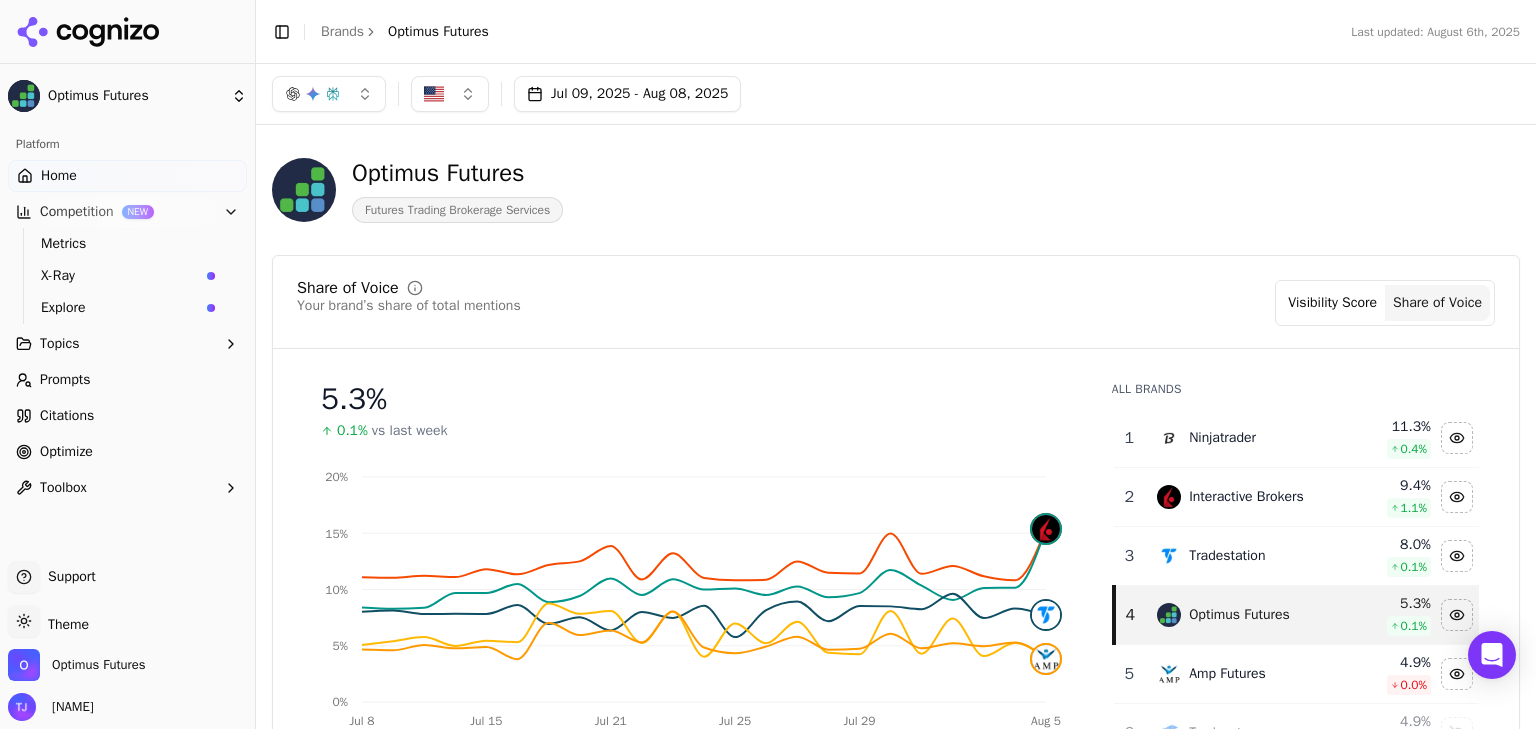 click on "Visibility Score" at bounding box center [1332, 303] 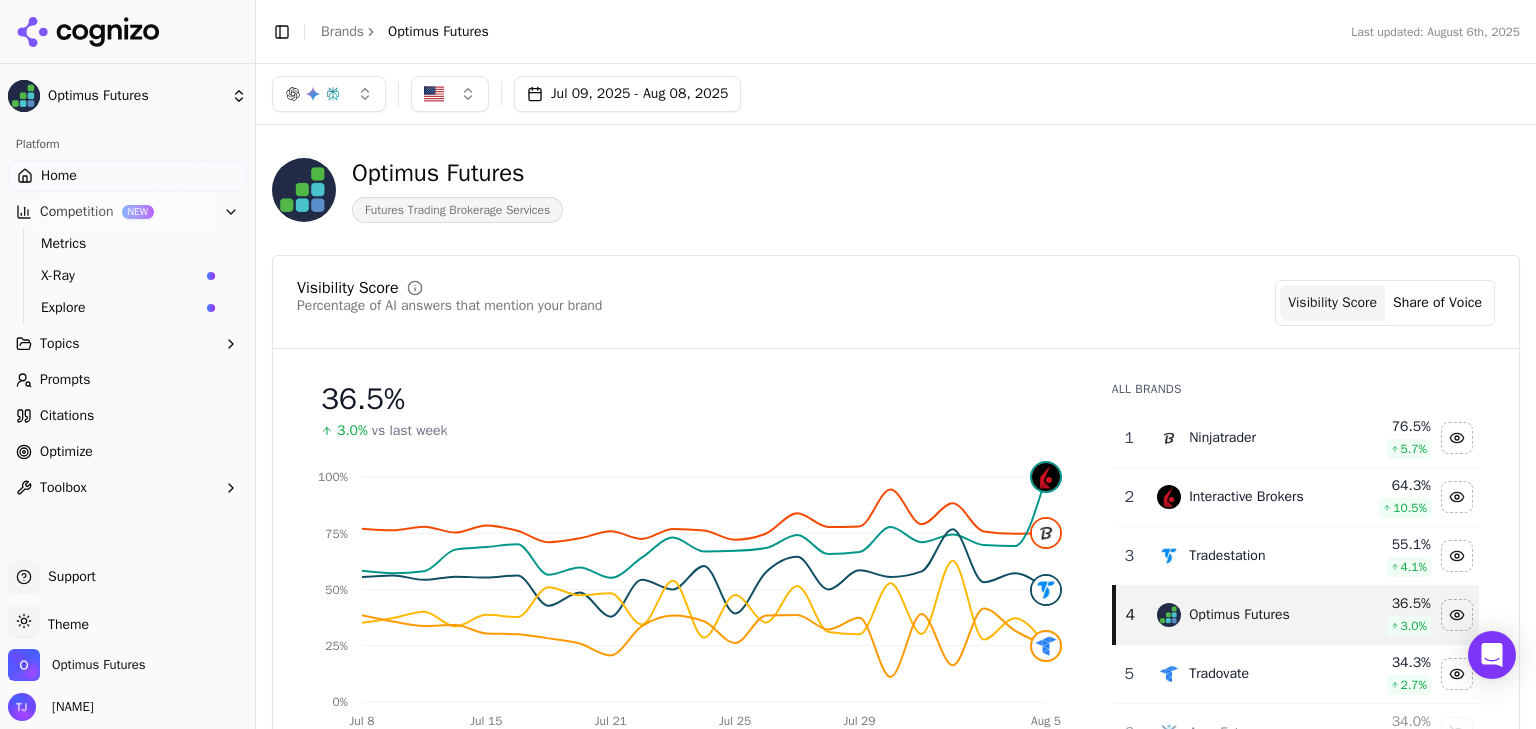click on "Prompts" at bounding box center (65, 380) 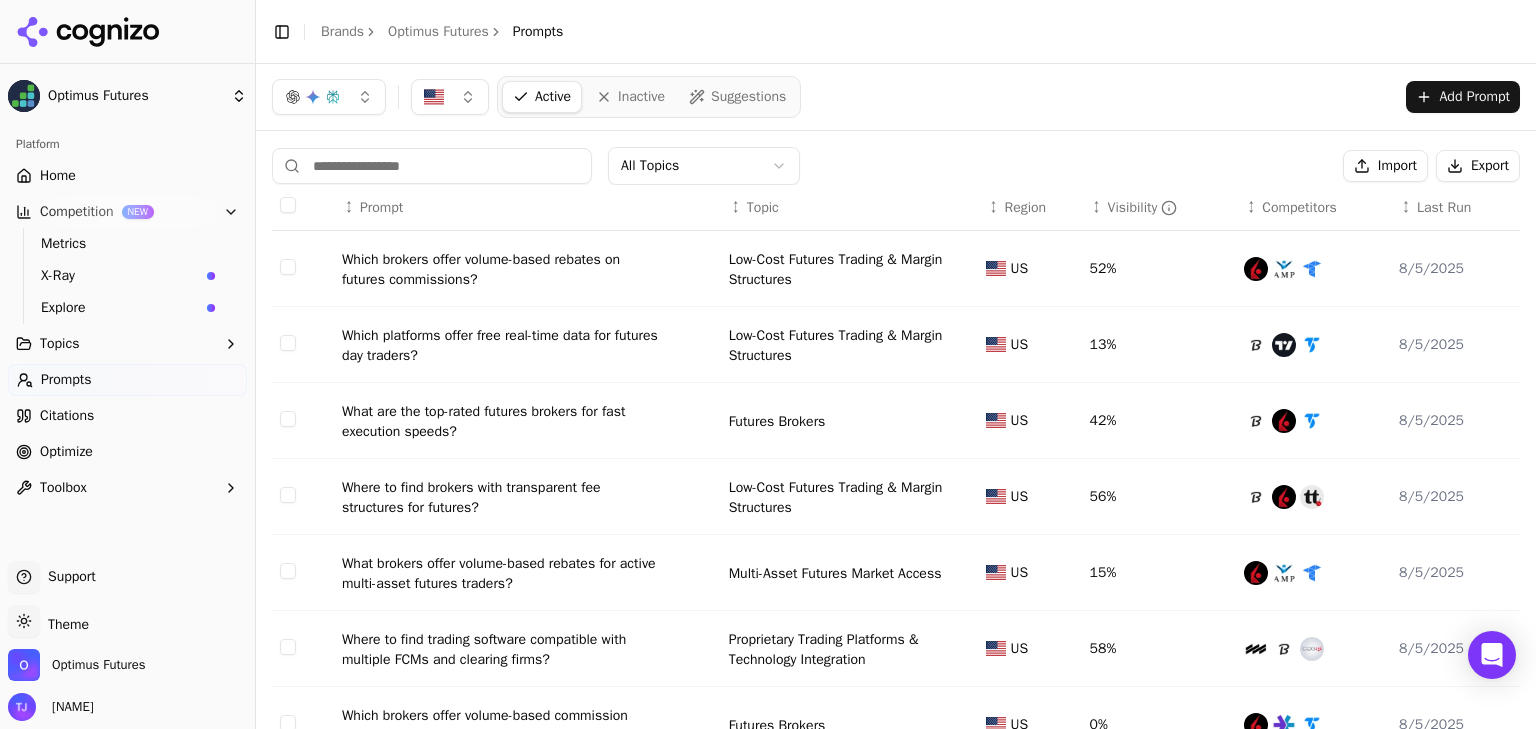 click on "What are the top-rated futures brokers for fast execution speeds?" at bounding box center [502, 422] 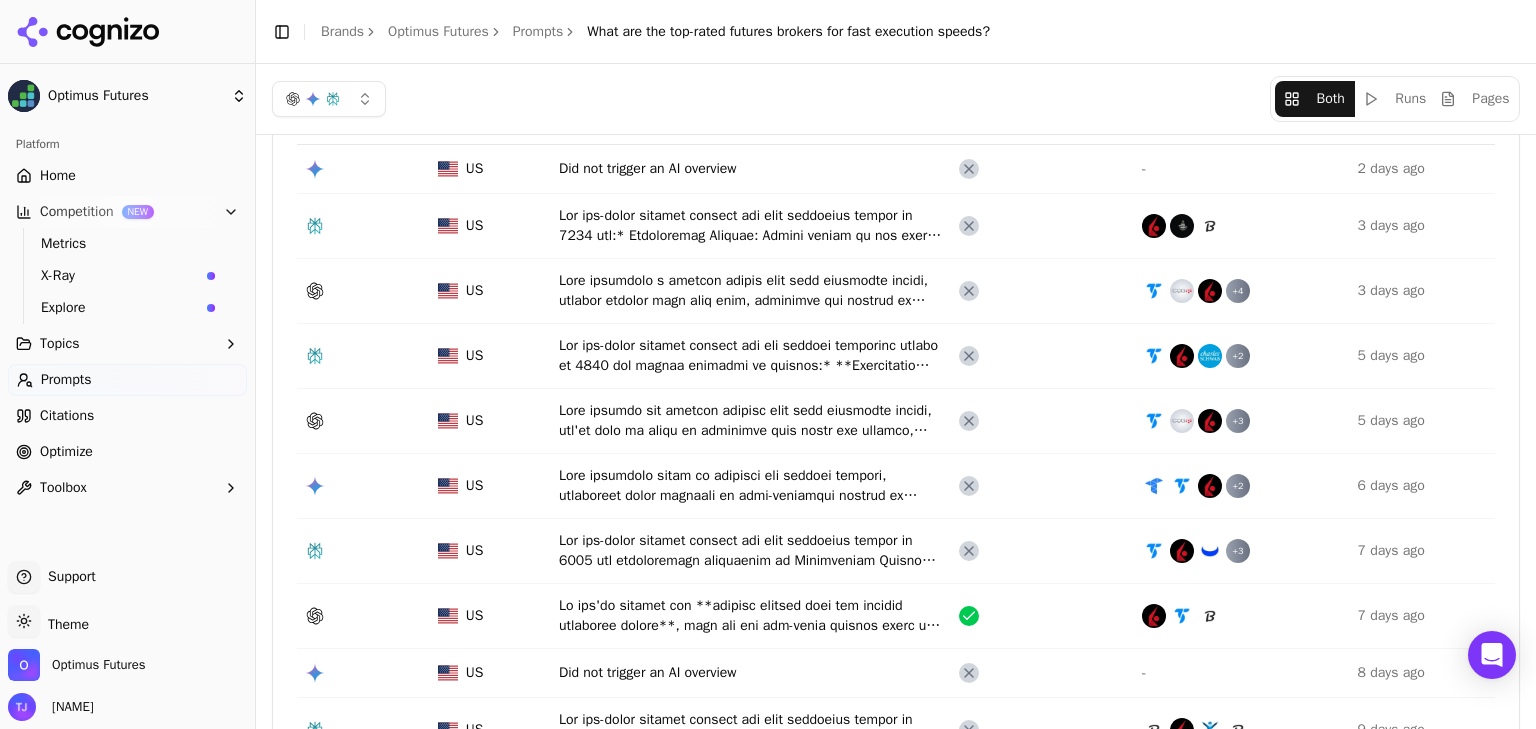 scroll, scrollTop: 106, scrollLeft: 0, axis: vertical 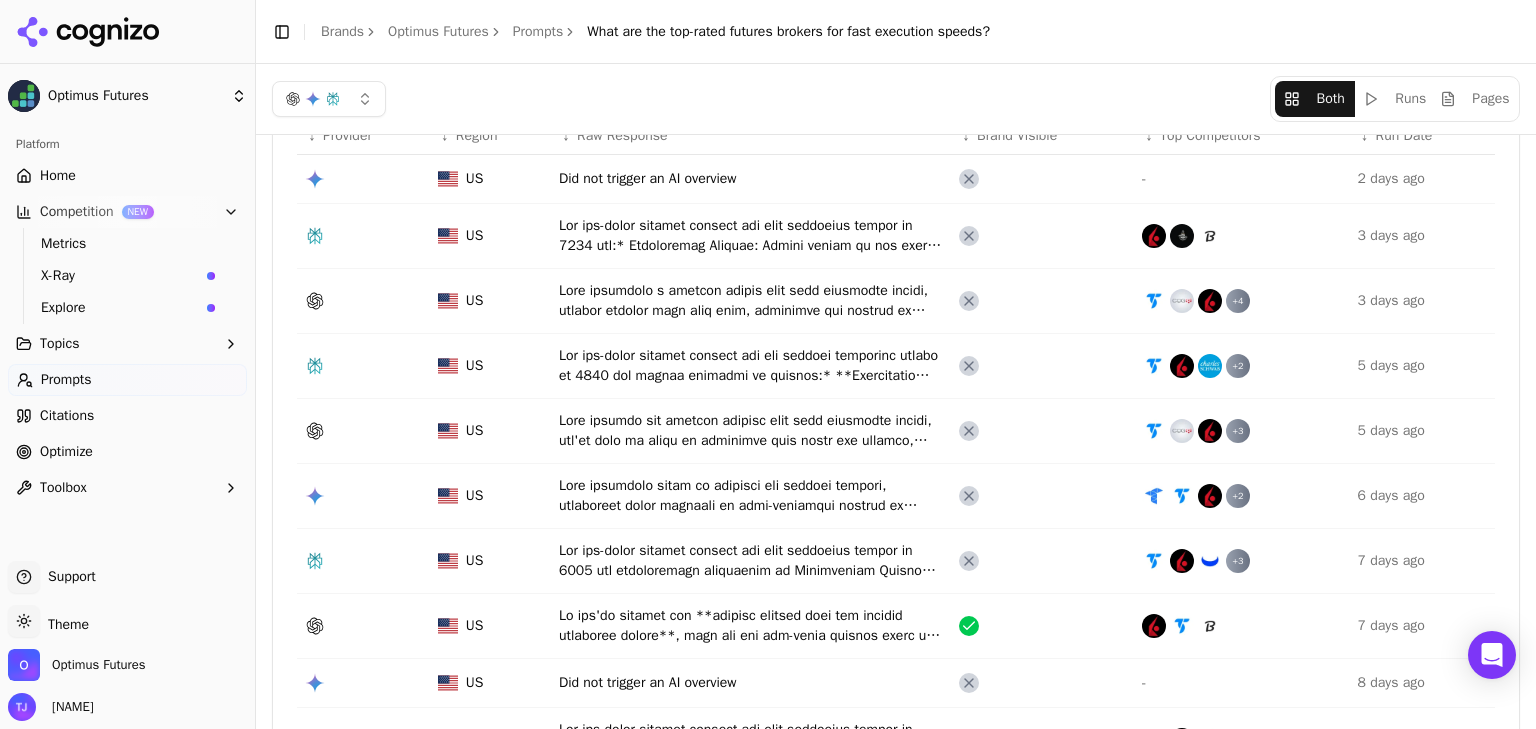 click on "Optimize" at bounding box center (66, 452) 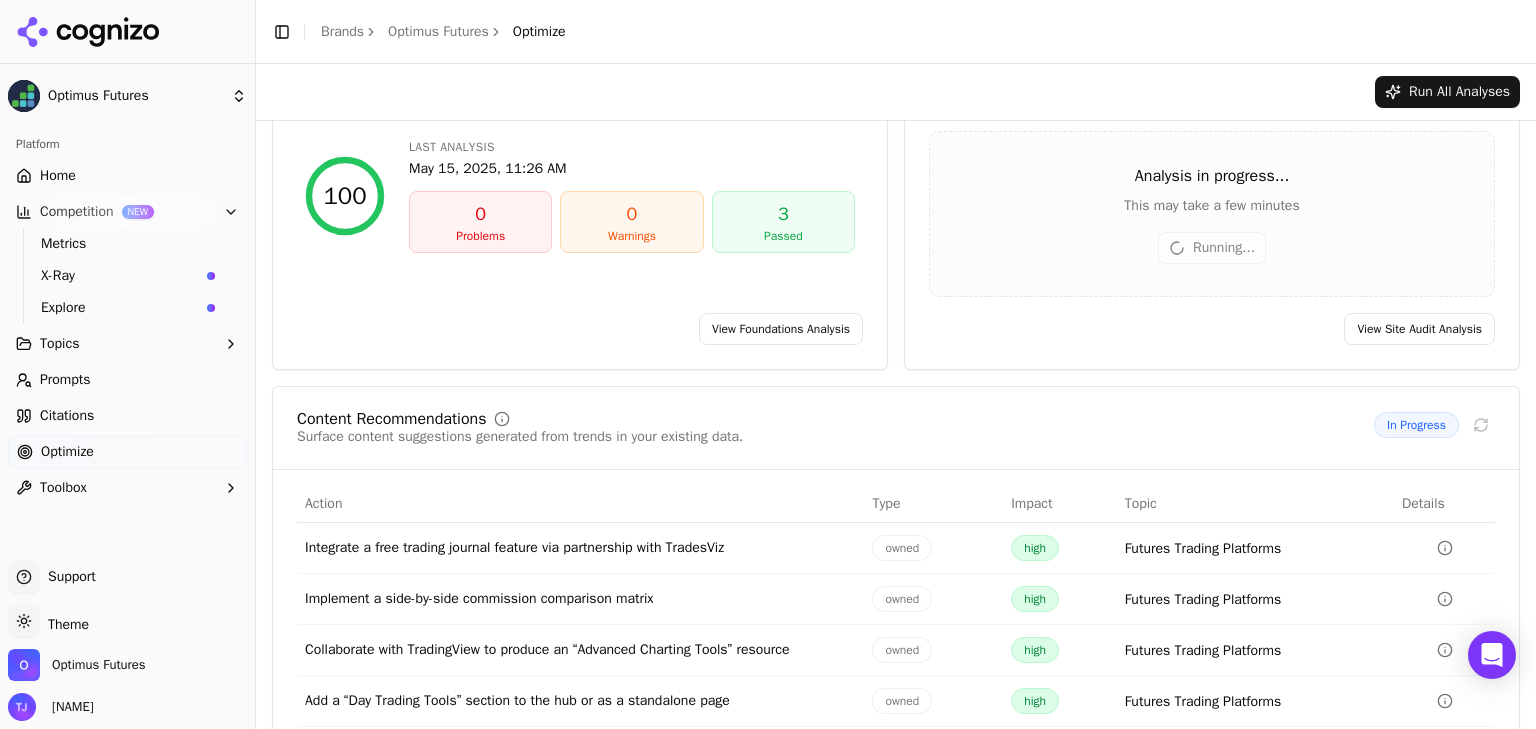 scroll, scrollTop: 93, scrollLeft: 0, axis: vertical 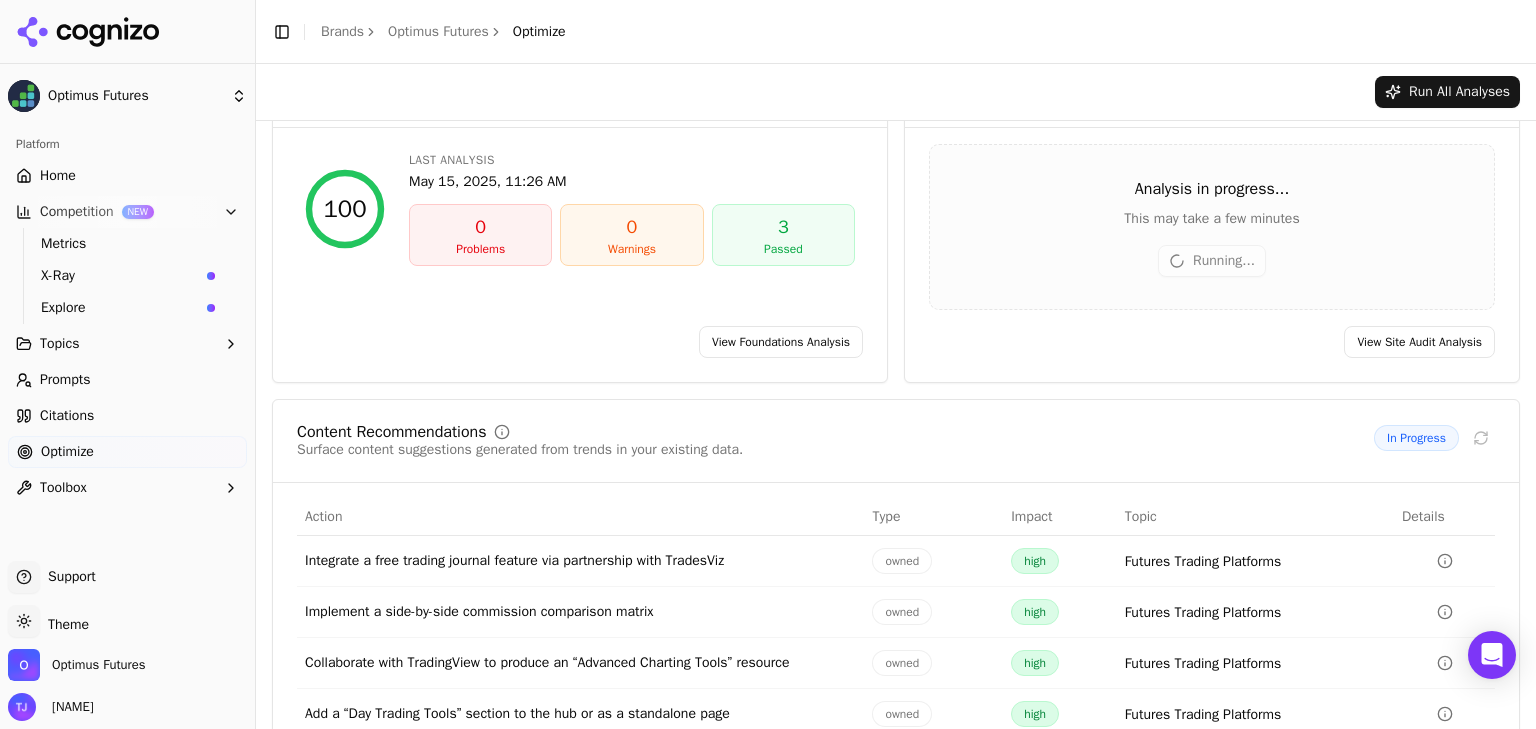 click on "View Site Audit Analysis" at bounding box center [1419, 342] 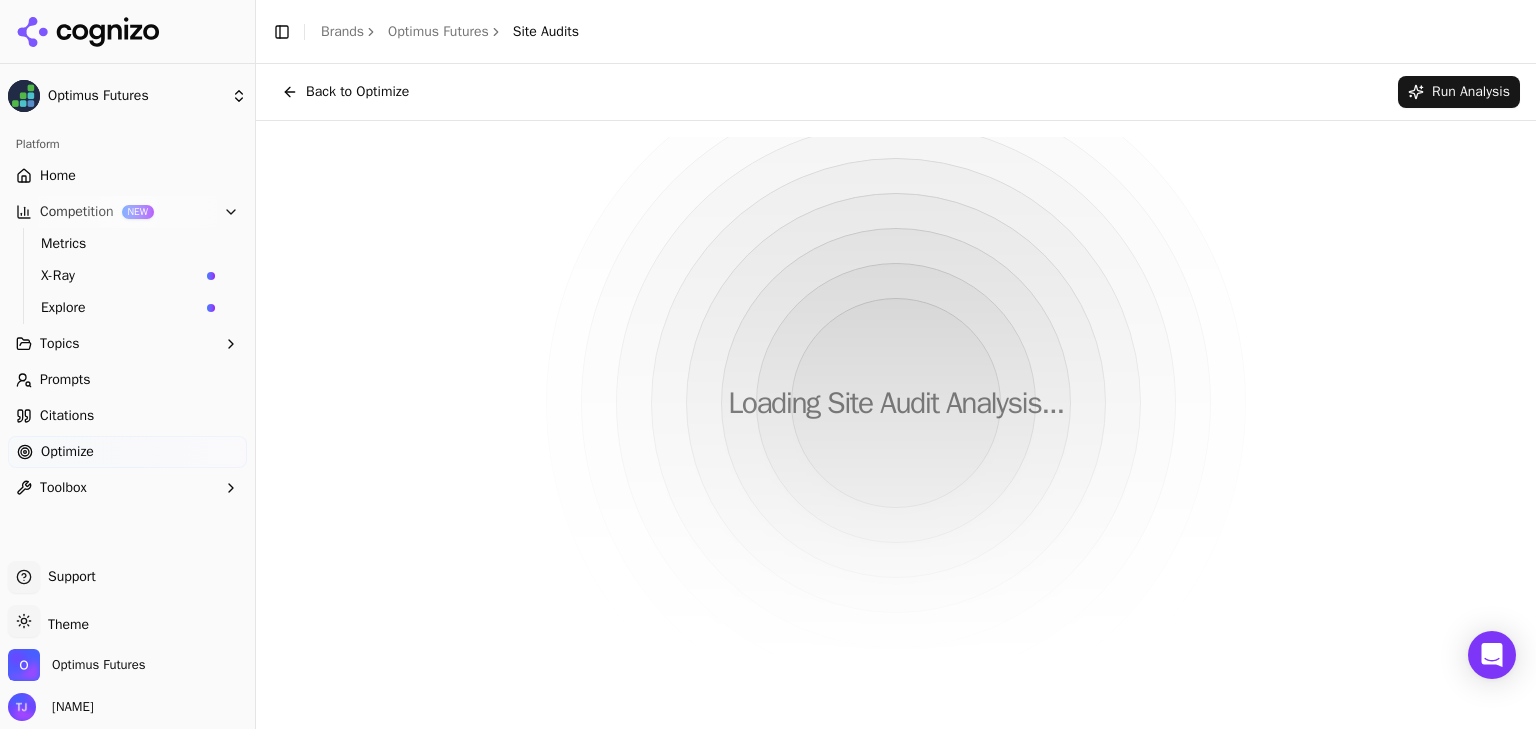 scroll, scrollTop: 0, scrollLeft: 0, axis: both 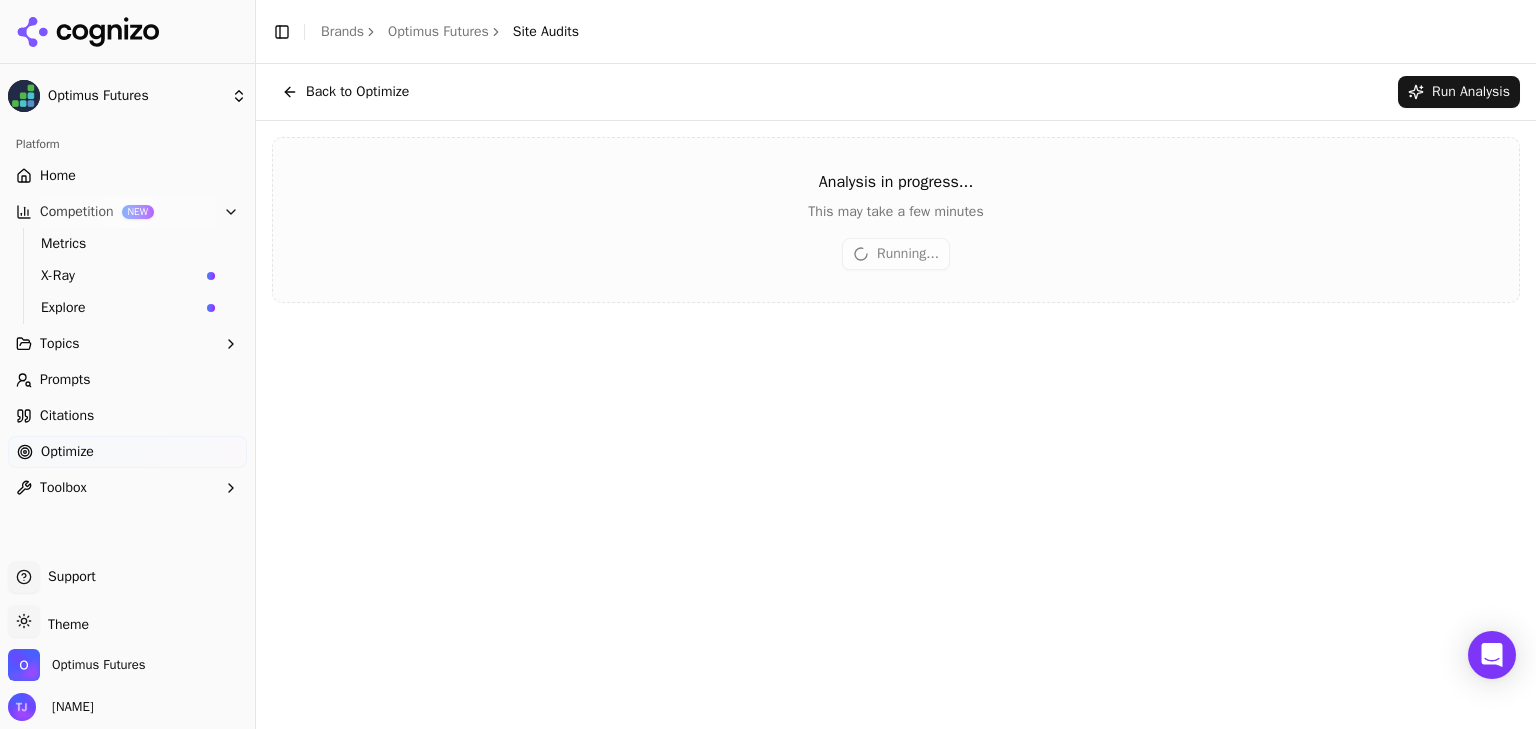 click on "Topics" at bounding box center [127, 344] 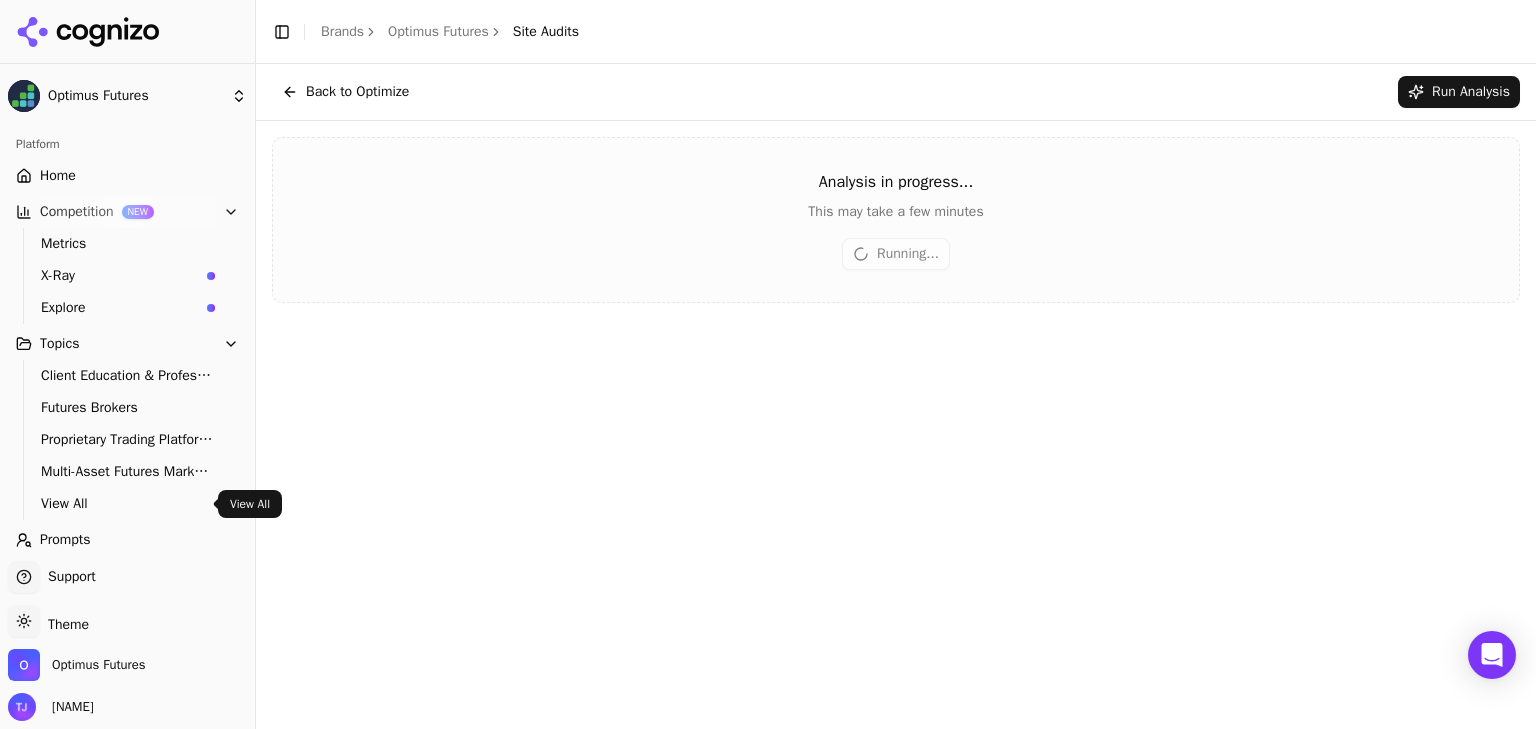 click on "View All" at bounding box center (128, 504) 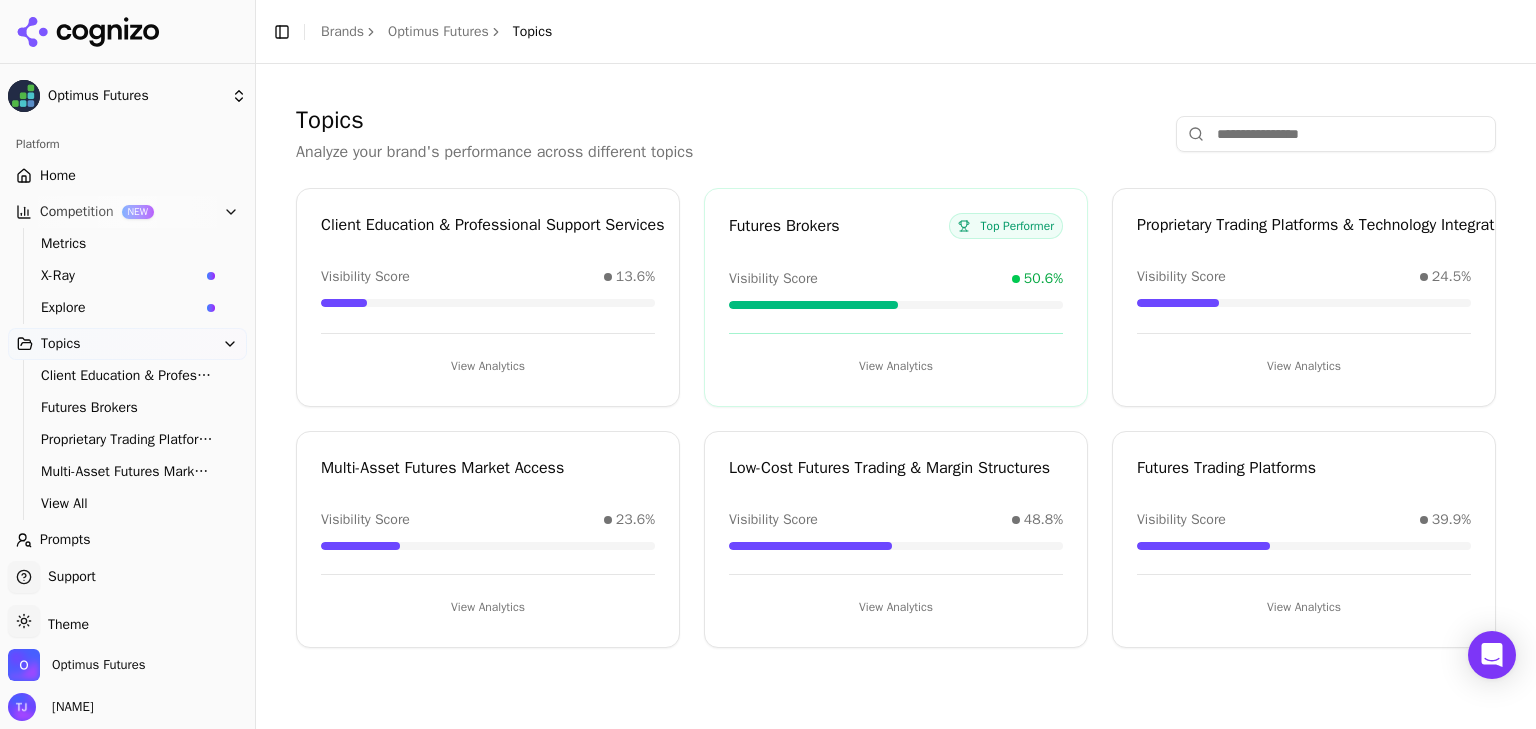 click on "View Analytics" at bounding box center (1304, 607) 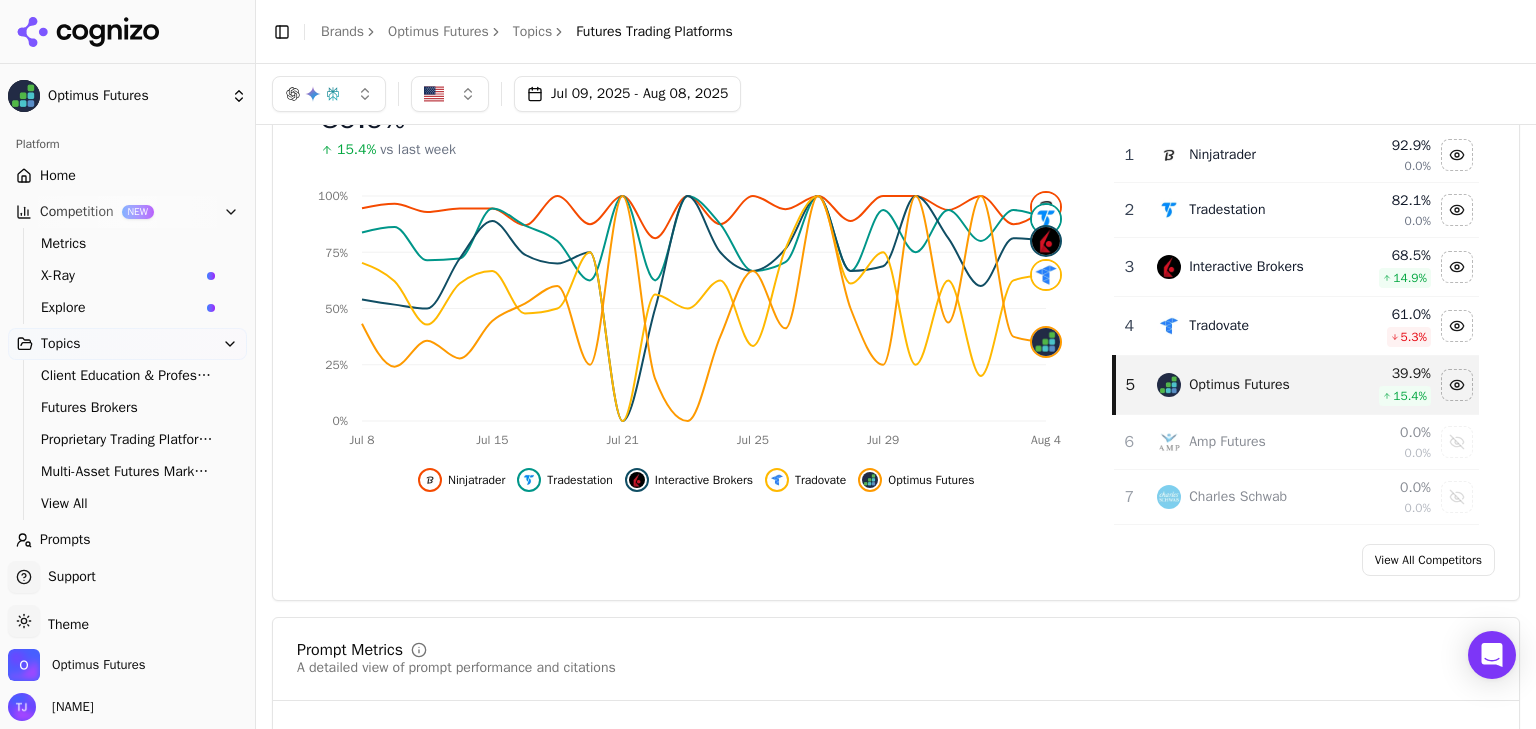 scroll, scrollTop: 156, scrollLeft: 0, axis: vertical 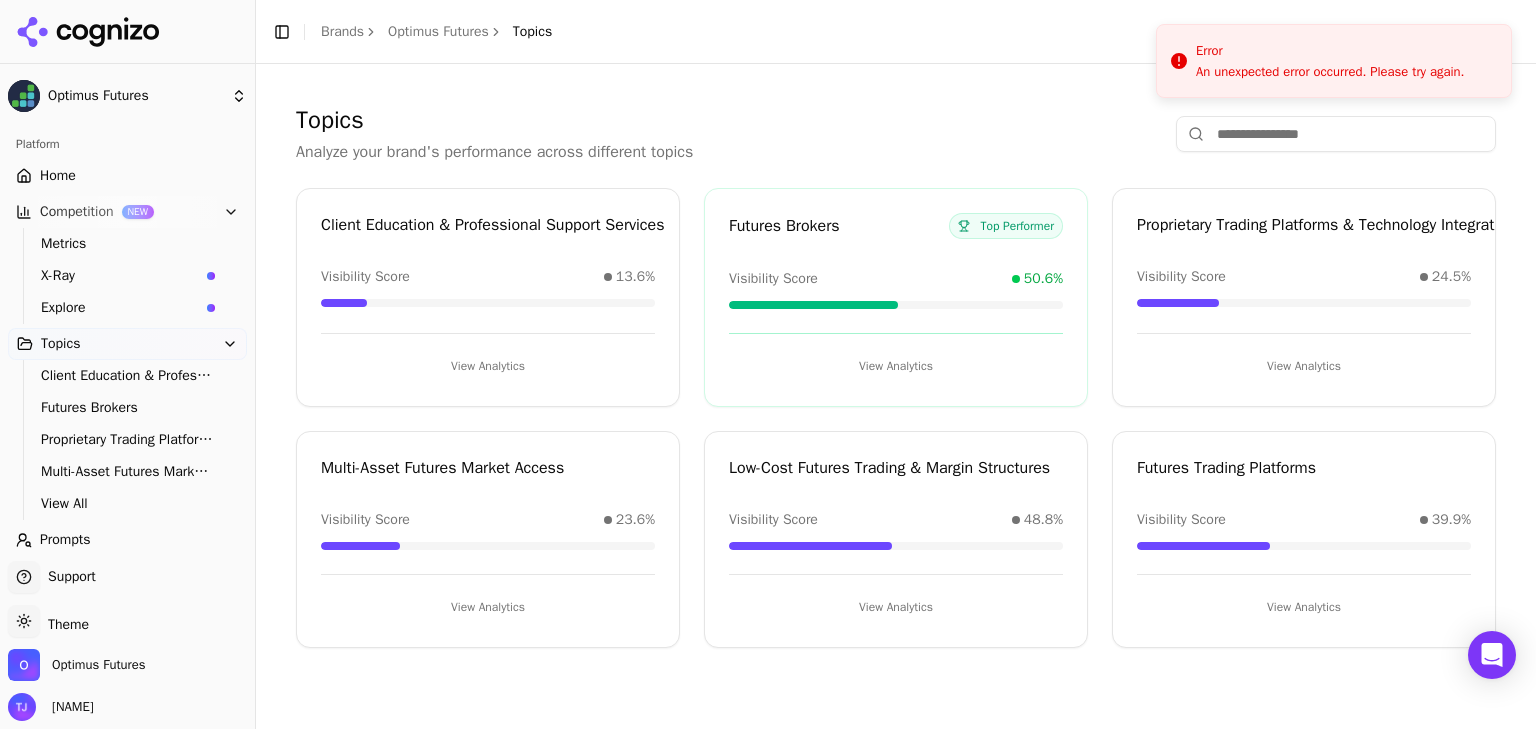 click on "View Analytics" at bounding box center [896, 366] 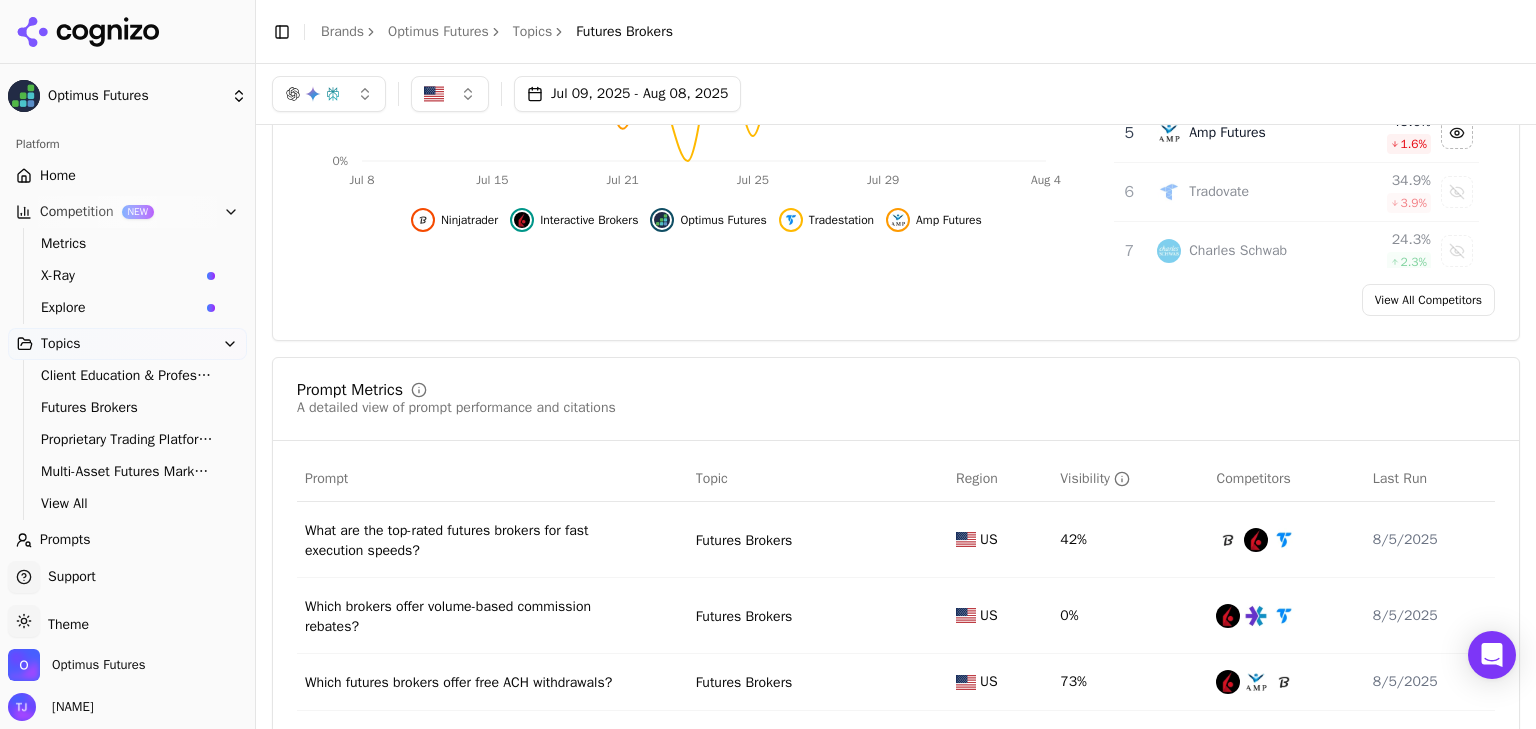 scroll, scrollTop: 104, scrollLeft: 0, axis: vertical 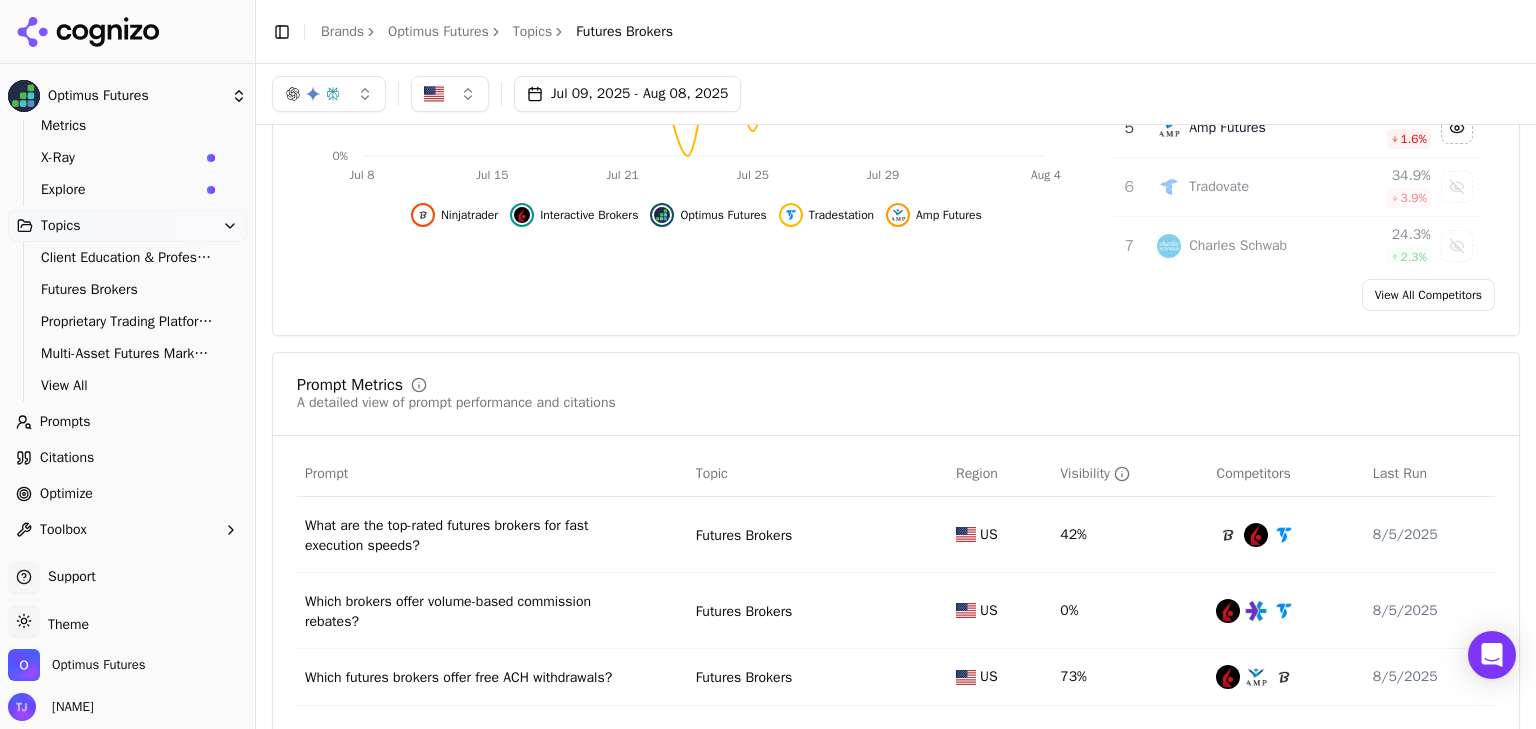 click on "Optimize" at bounding box center (127, 494) 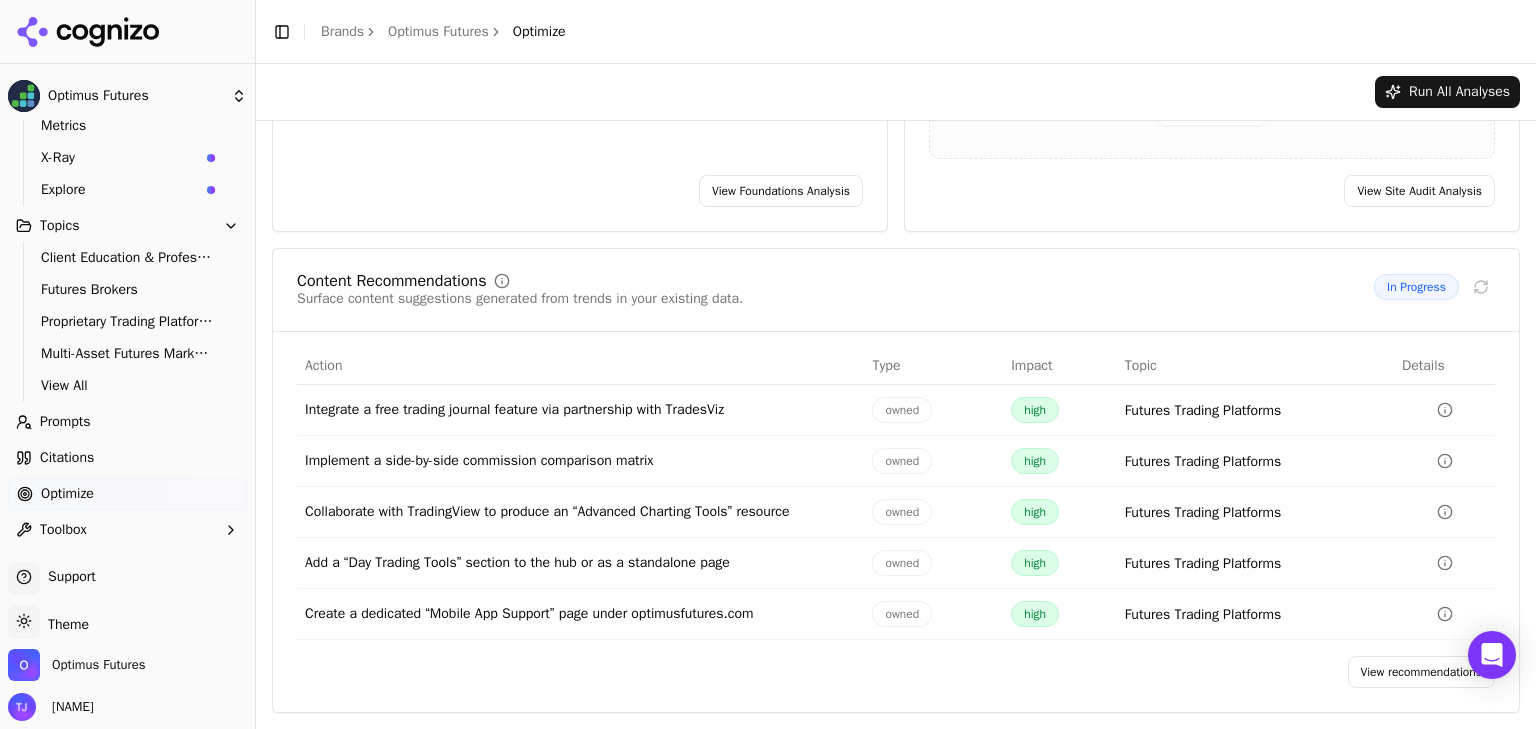 scroll, scrollTop: 242, scrollLeft: 0, axis: vertical 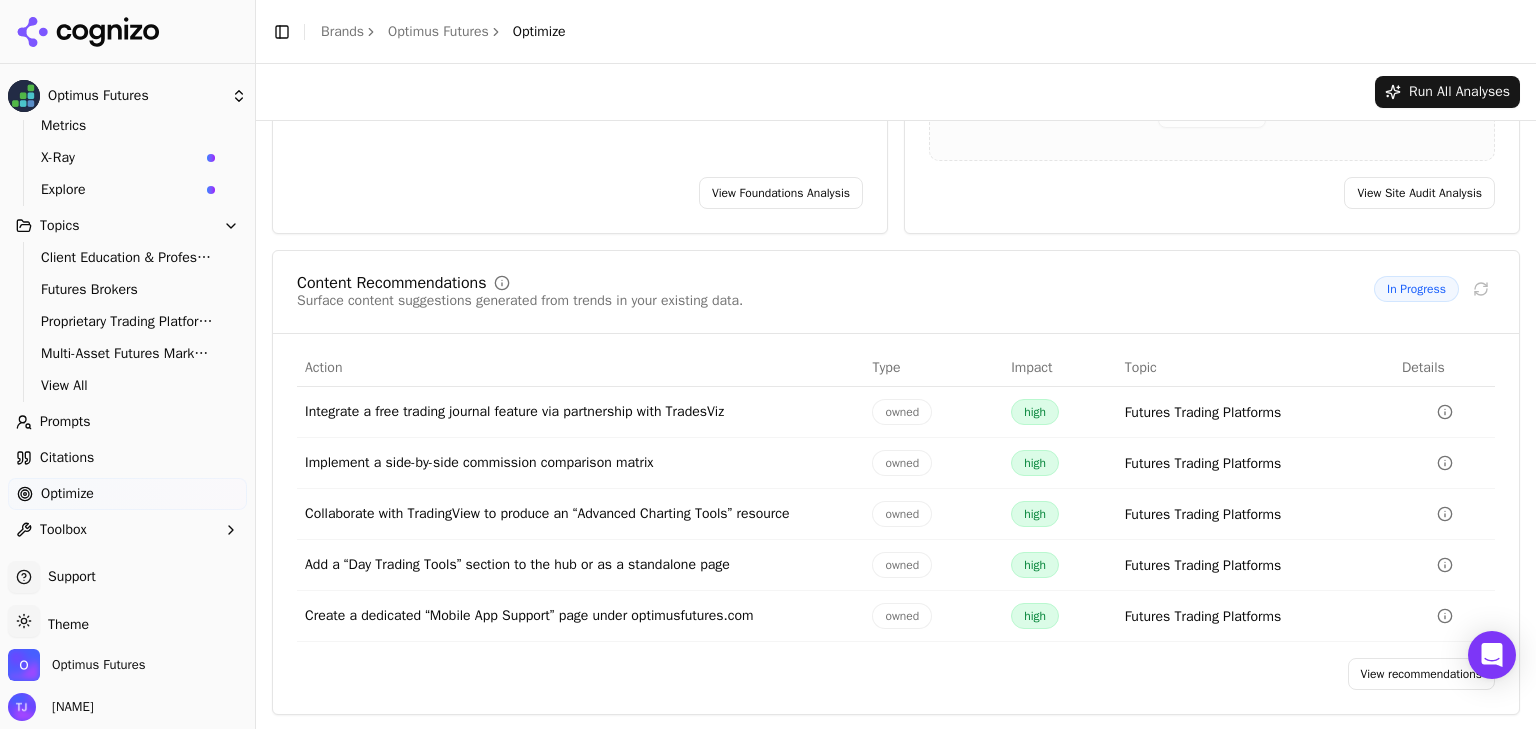 click on "View recommendations" at bounding box center [1422, 674] 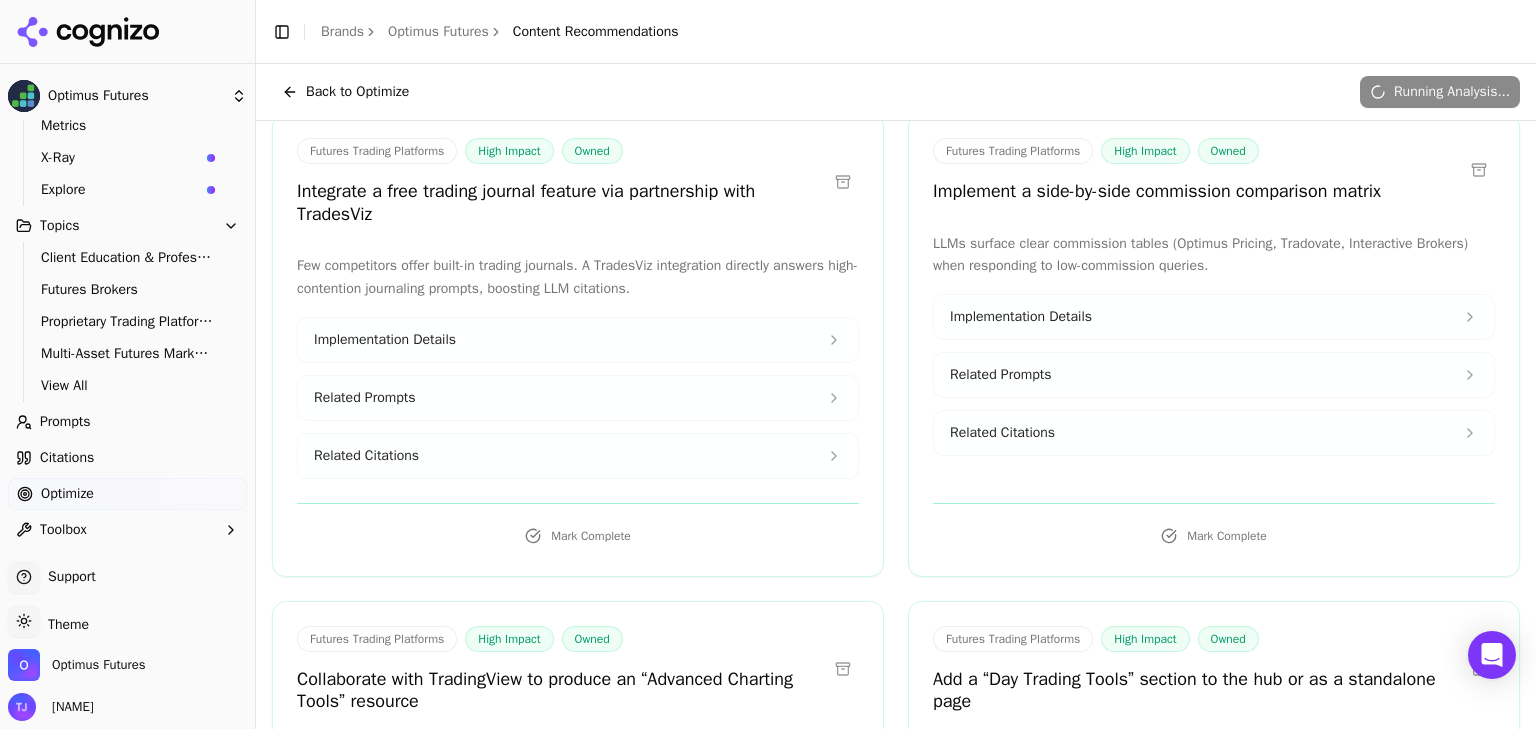 scroll, scrollTop: 0, scrollLeft: 0, axis: both 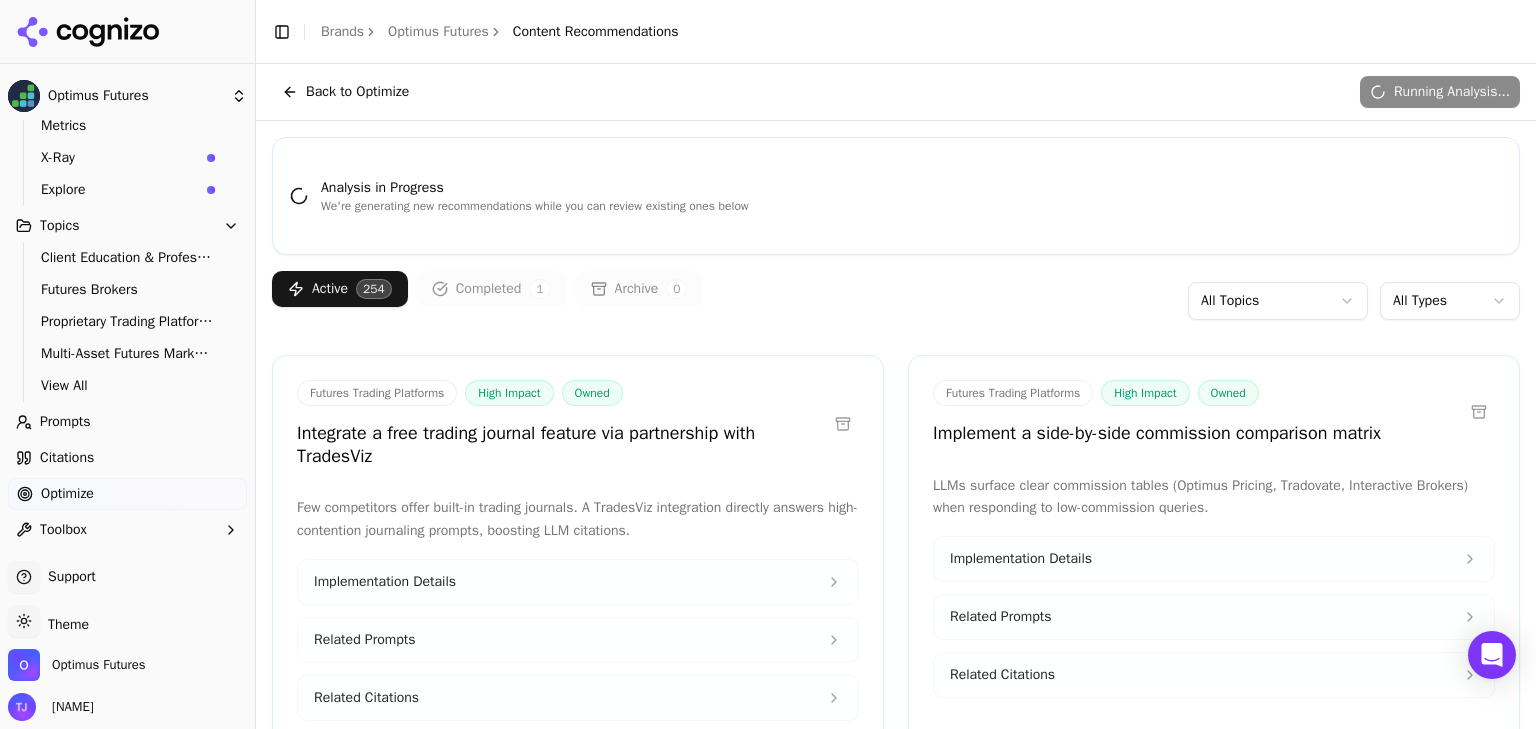 click on "Optimus Futures Platform Home Competition NEW Metrics X-Ray Explore Topics Client Education & Professional Support Services Futures Brokers Proprietary Trading Platforms & Technology Integration Multi-Asset Futures Market Access View All Prompts Citations Optimize Toolbox Support Support Toggle theme  Theme Optimus Futures   [NAME] Toggle Sidebar Brands Optimus Futures Content Recommendations Back to Optimize Running Analysis... Analysis in Progress We're generating new recommendations while you can review existing ones below Active 254 Completed 1 Archive 0 All Topics All Types Futures Trading Platforms High Impact Owned Integrate a free trading journal feature via partnership with TradesViz Few competitors offer built-in trading journals. A TradesViz integration directly answers high-contention journaling prompts, boosting LLM citations. Implementation Details Related Prompts Related Citations Mark Complete Futures Trading Platforms High Impact Owned Implement a side-by-side commission comparison matrix LLMs surface clear commission tables (Optimus Pricing, Tradovate, Interactive Brokers) when responding to low-commission queries. Related Prompts" at bounding box center [768, 439] 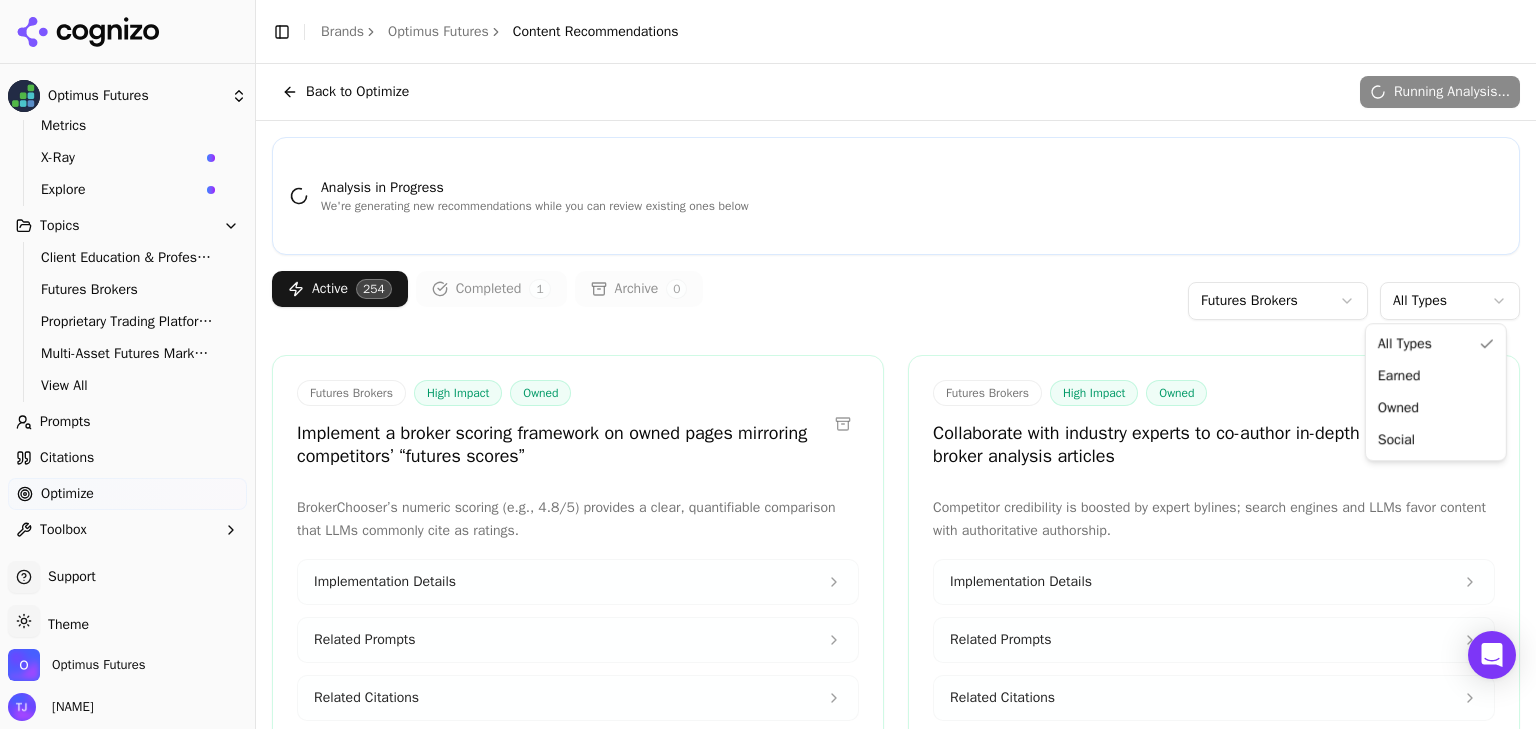 click on "Optimus Futures Platform Home Competition NEW Metrics X-Ray Explore Topics Client Education & Professional Support Services Futures Brokers Proprietary Trading Platforms & Technology Integration Multi-Asset Futures Market Access View All Prompts Citations Optimize Toolbox Support Support Toggle theme  Theme Optimus Futures   [NAME] Toggle Sidebar Brands Optimus Futures Content Recommendations Back to Optimize Running Analysis... Analysis in Progress We're generating new recommendations while you can review existing ones below Active 254 Completed 1 Archive 0 Futures Brokers All Types Futures Brokers High Impact Owned Implement a broker scoring framework on owned pages mirroring competitors’ “futures scores” BrokerChooser’s numeric scoring (e.g., 4.8/5) provides a clear, quantifiable comparison that LLMs commonly cite as ratings. Implementation Details Related Prompts Related Citations Mark Complete Futures Brokers High Impact Owned Implementation Details Related Prompts Mark Complete" at bounding box center [768, 439] 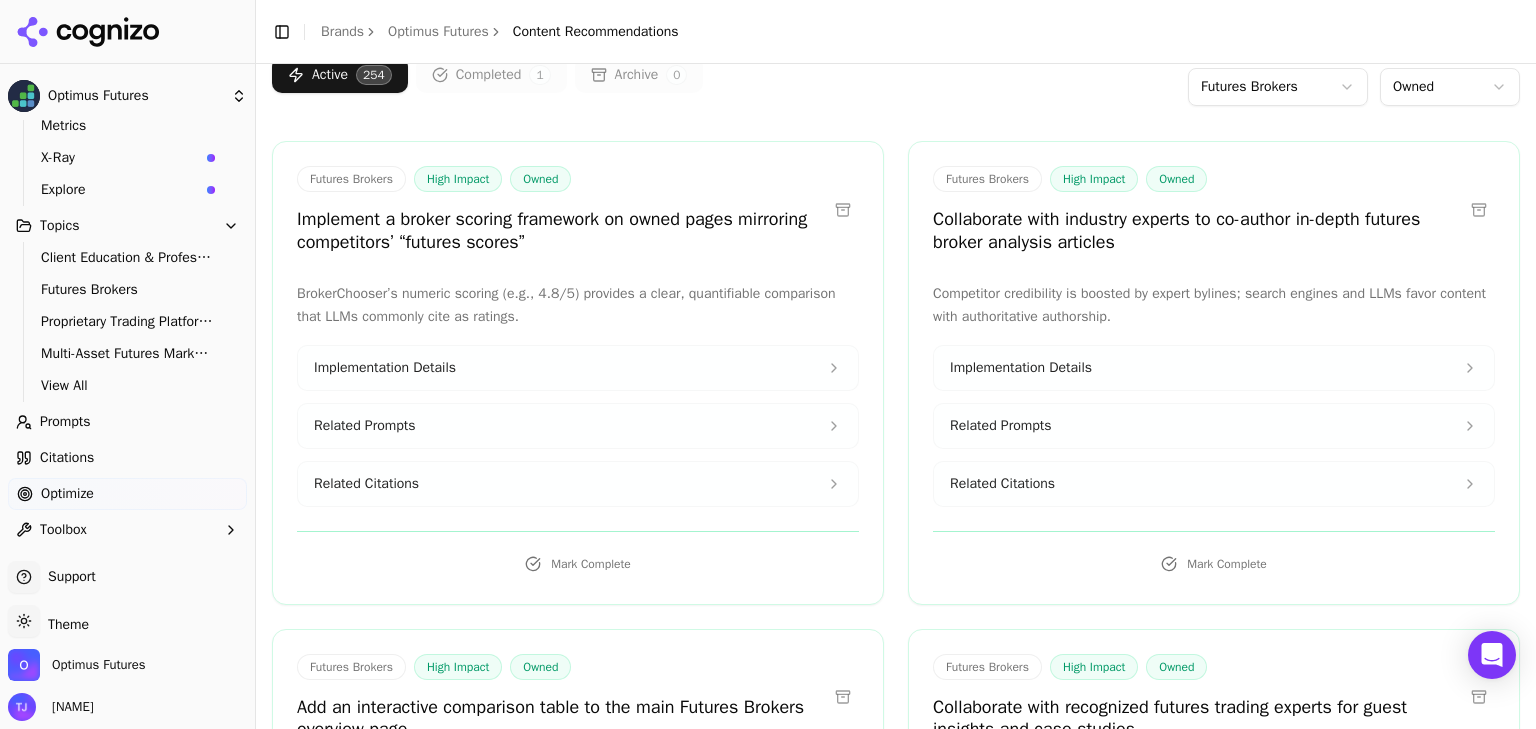 scroll, scrollTop: 245, scrollLeft: 0, axis: vertical 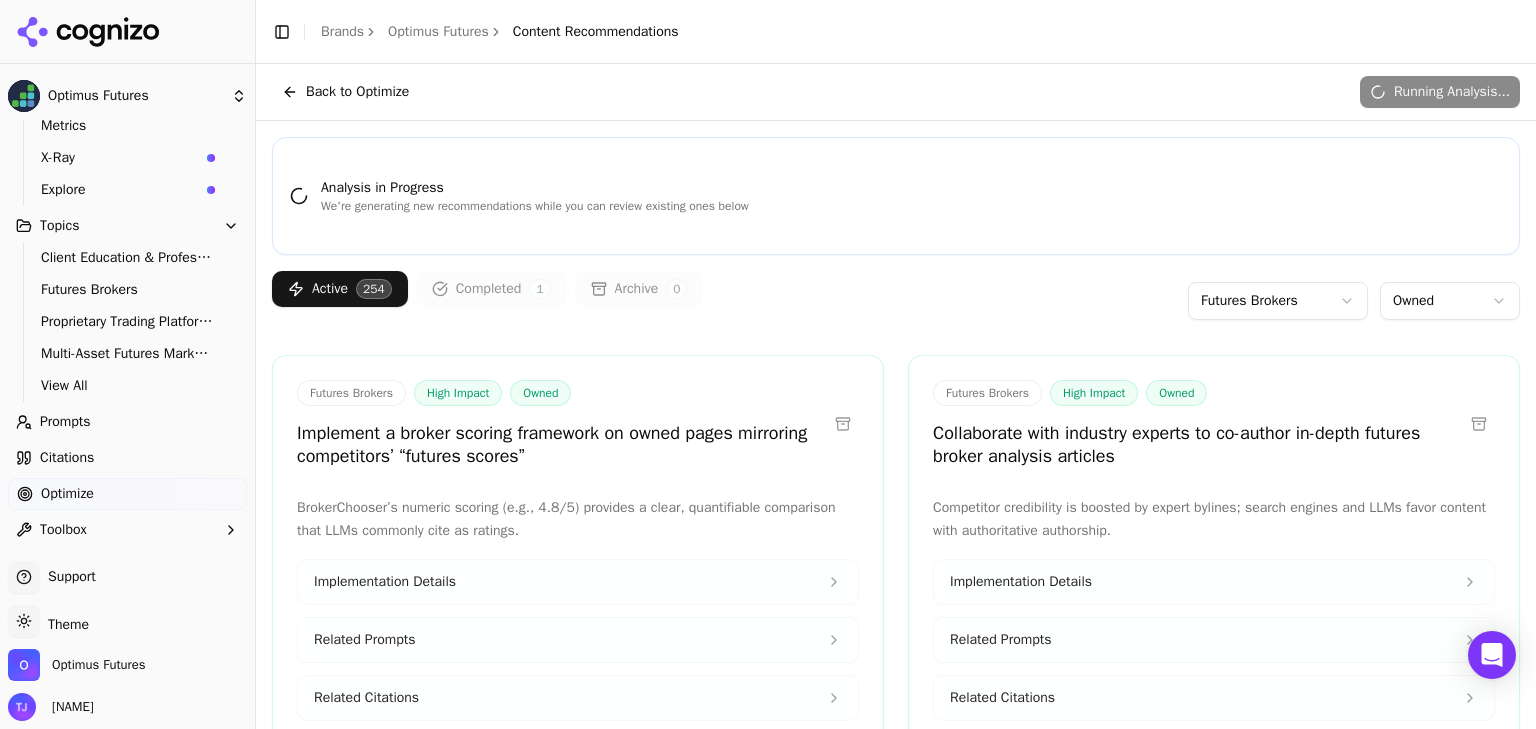 drag, startPoint x: 252, startPoint y: 372, endPoint x: 252, endPoint y: 387, distance: 15 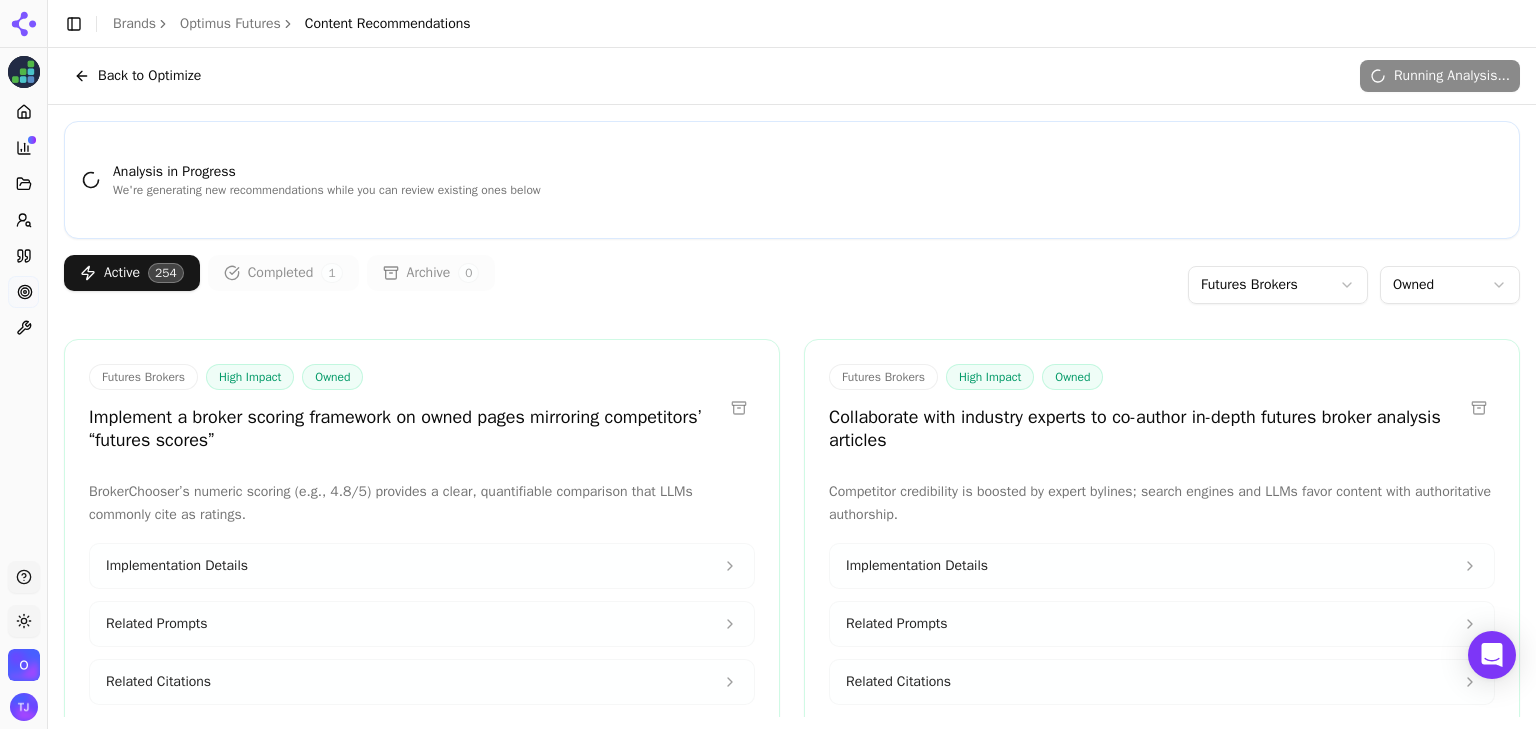 scroll, scrollTop: 0, scrollLeft: 0, axis: both 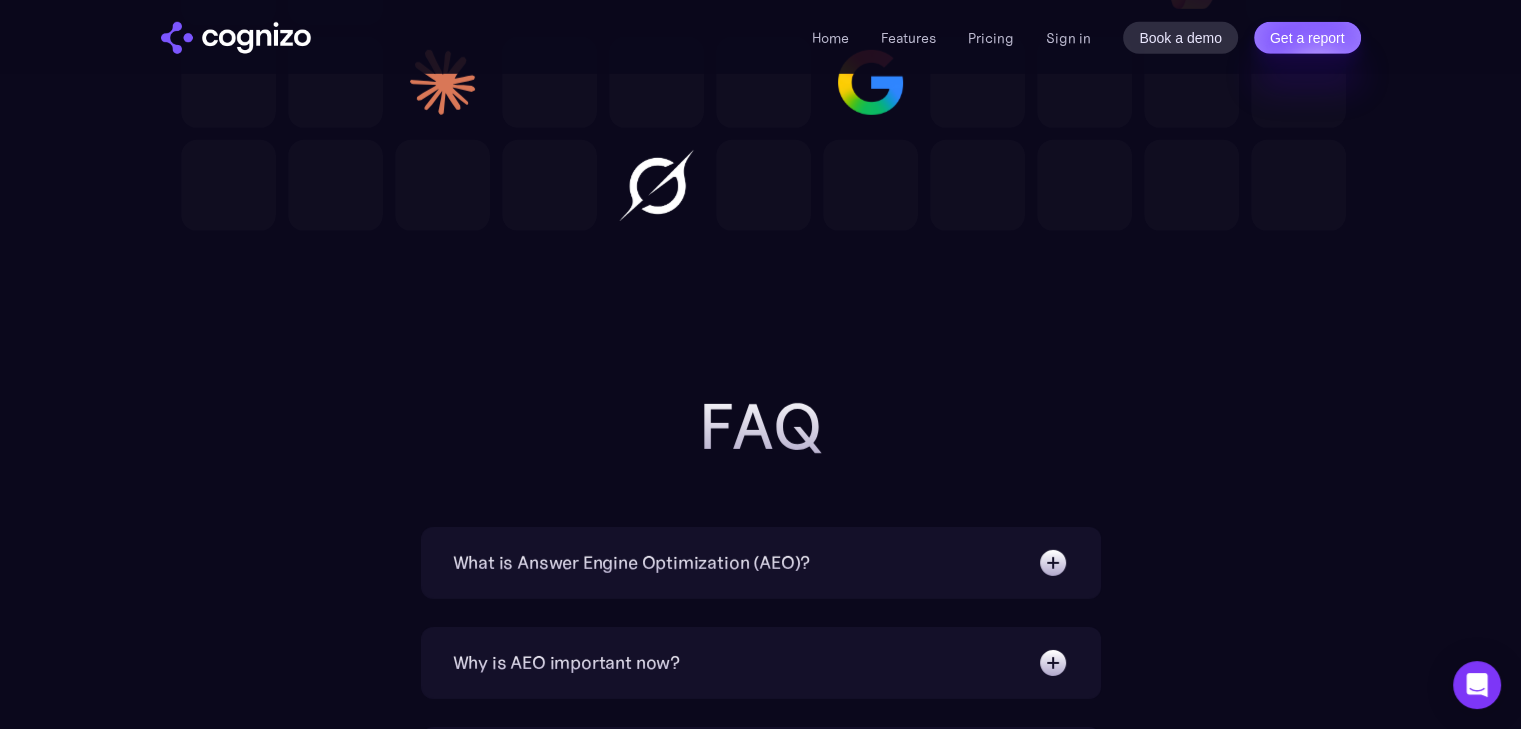 drag, startPoint x: 1523, startPoint y: 41, endPoint x: 1528, endPoint y: 533, distance: 492.0254 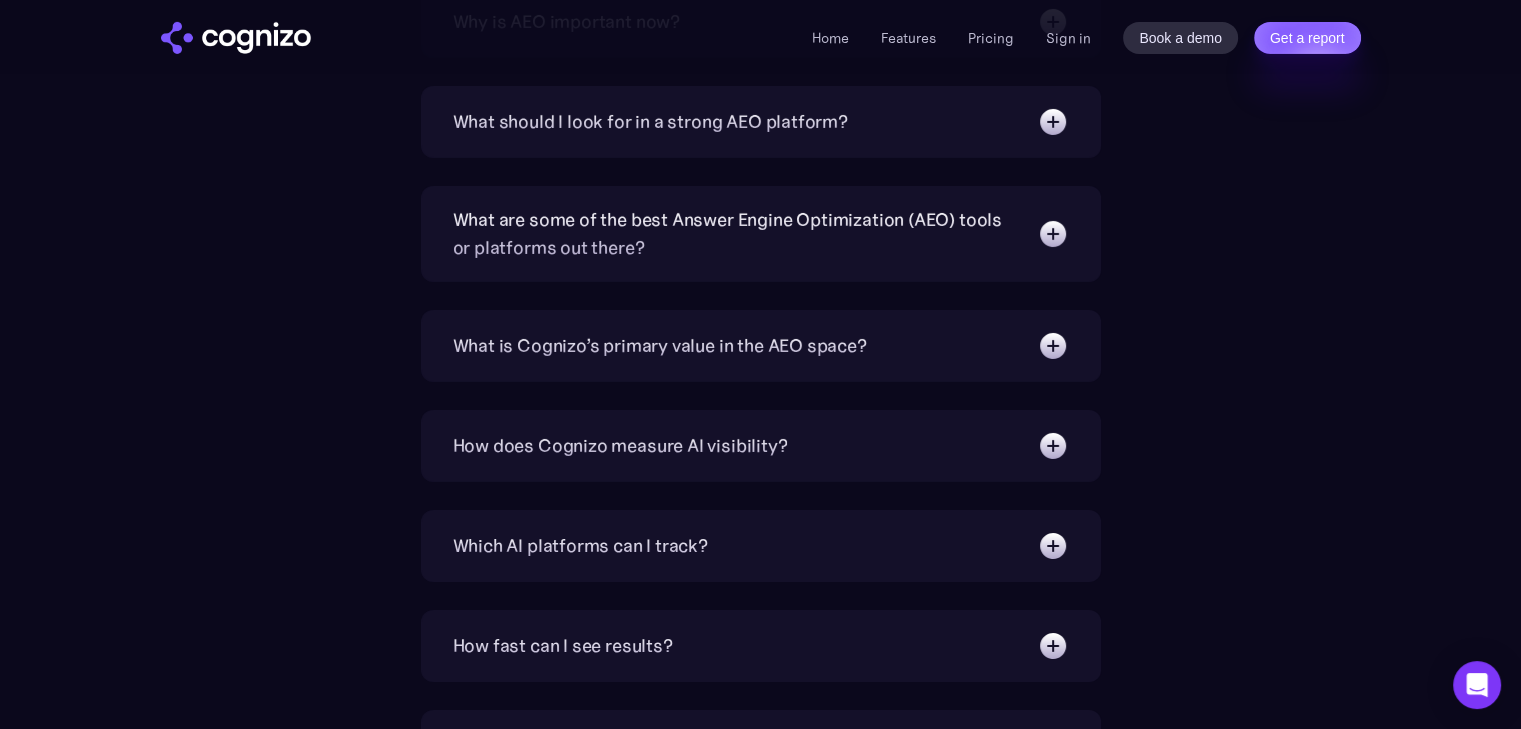 scroll, scrollTop: 6568, scrollLeft: 0, axis: vertical 